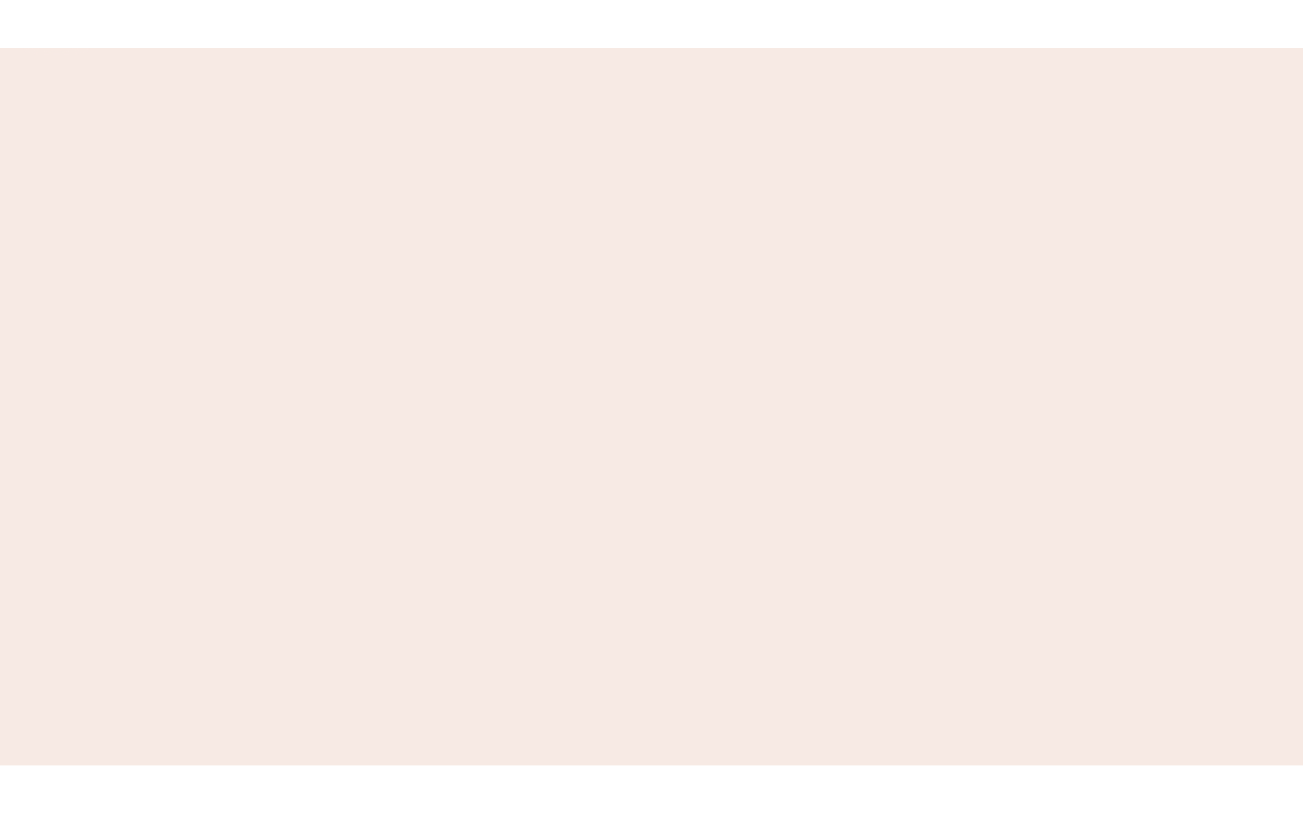 scroll, scrollTop: 0, scrollLeft: 0, axis: both 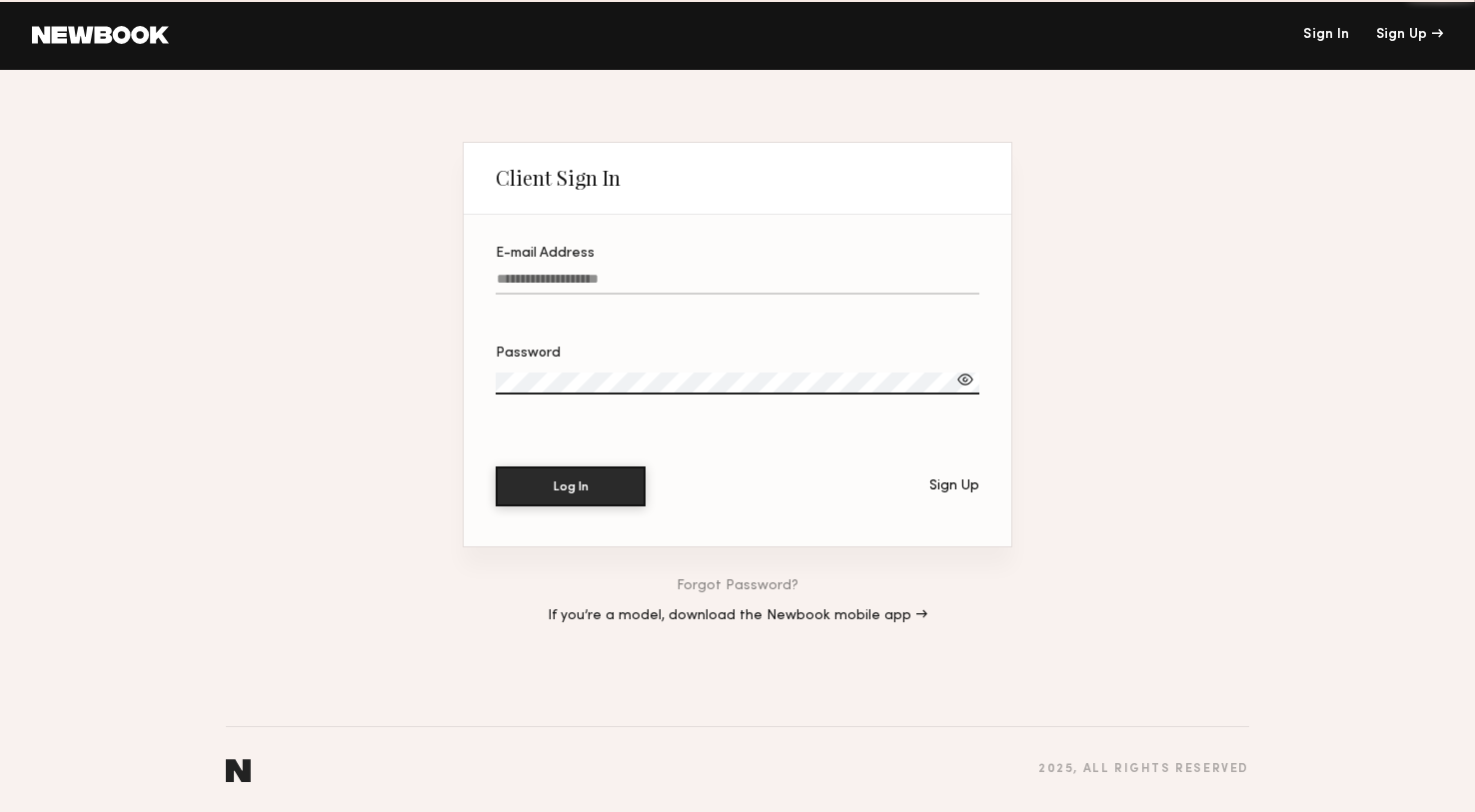 type on "**********" 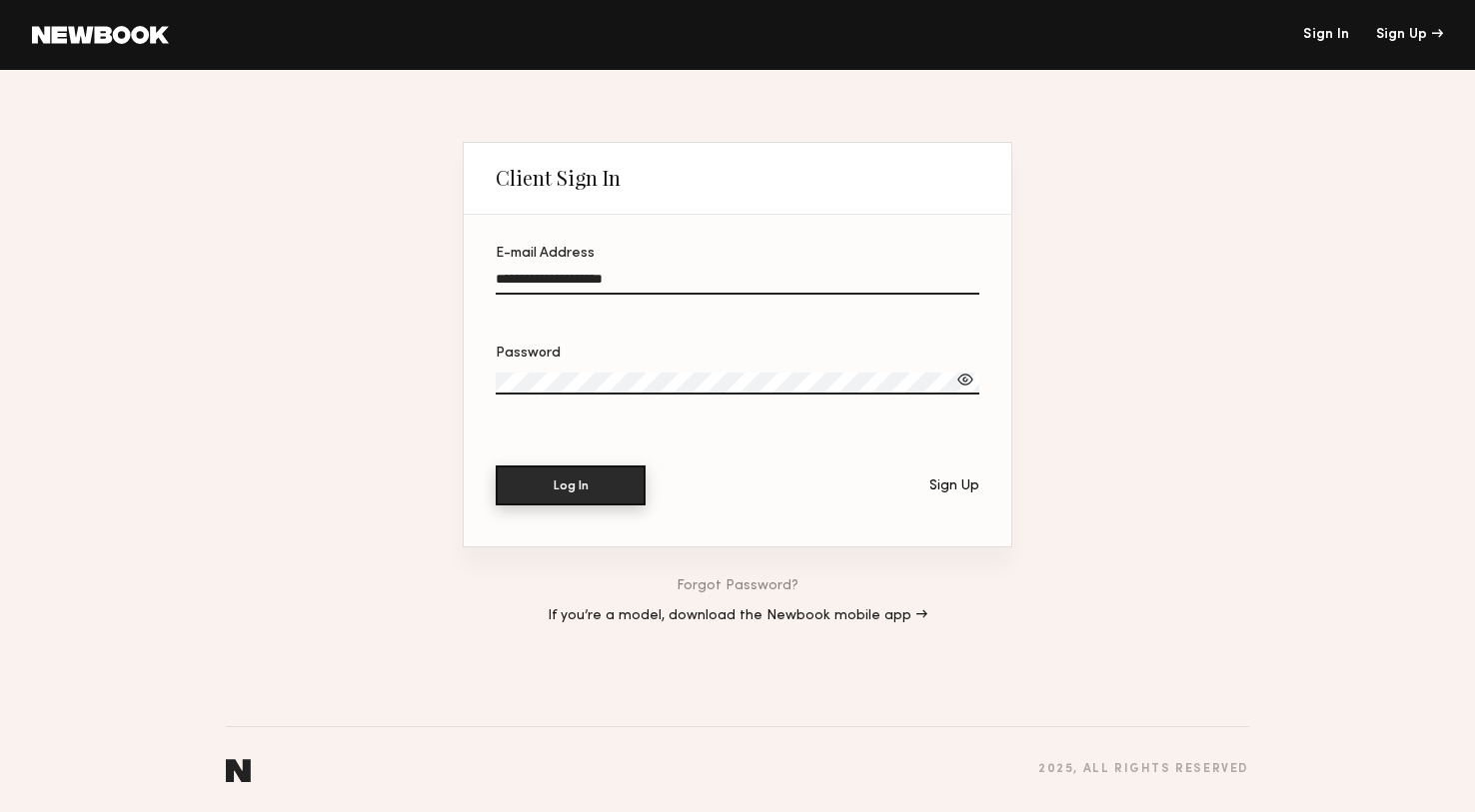 click on "Log In" 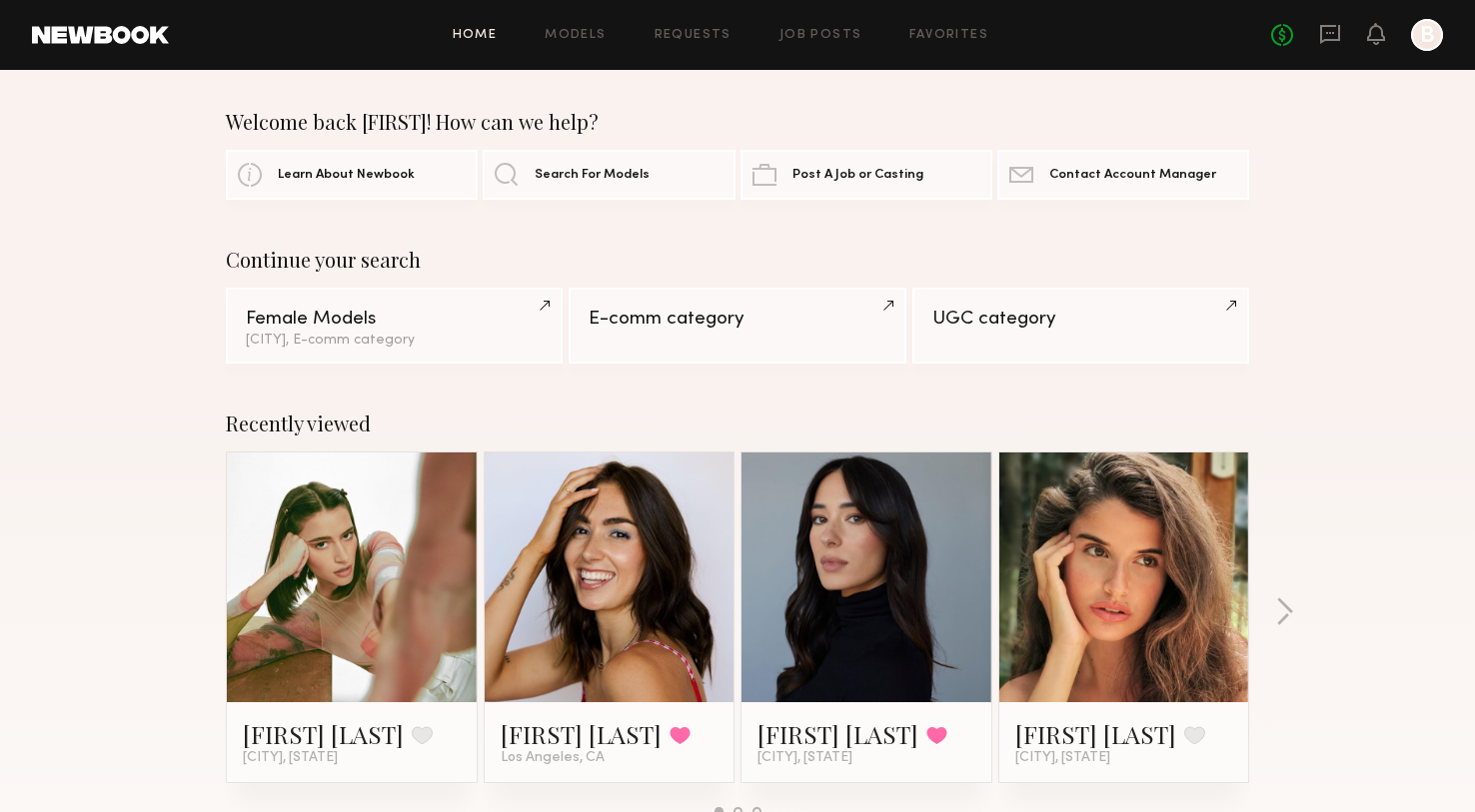 click 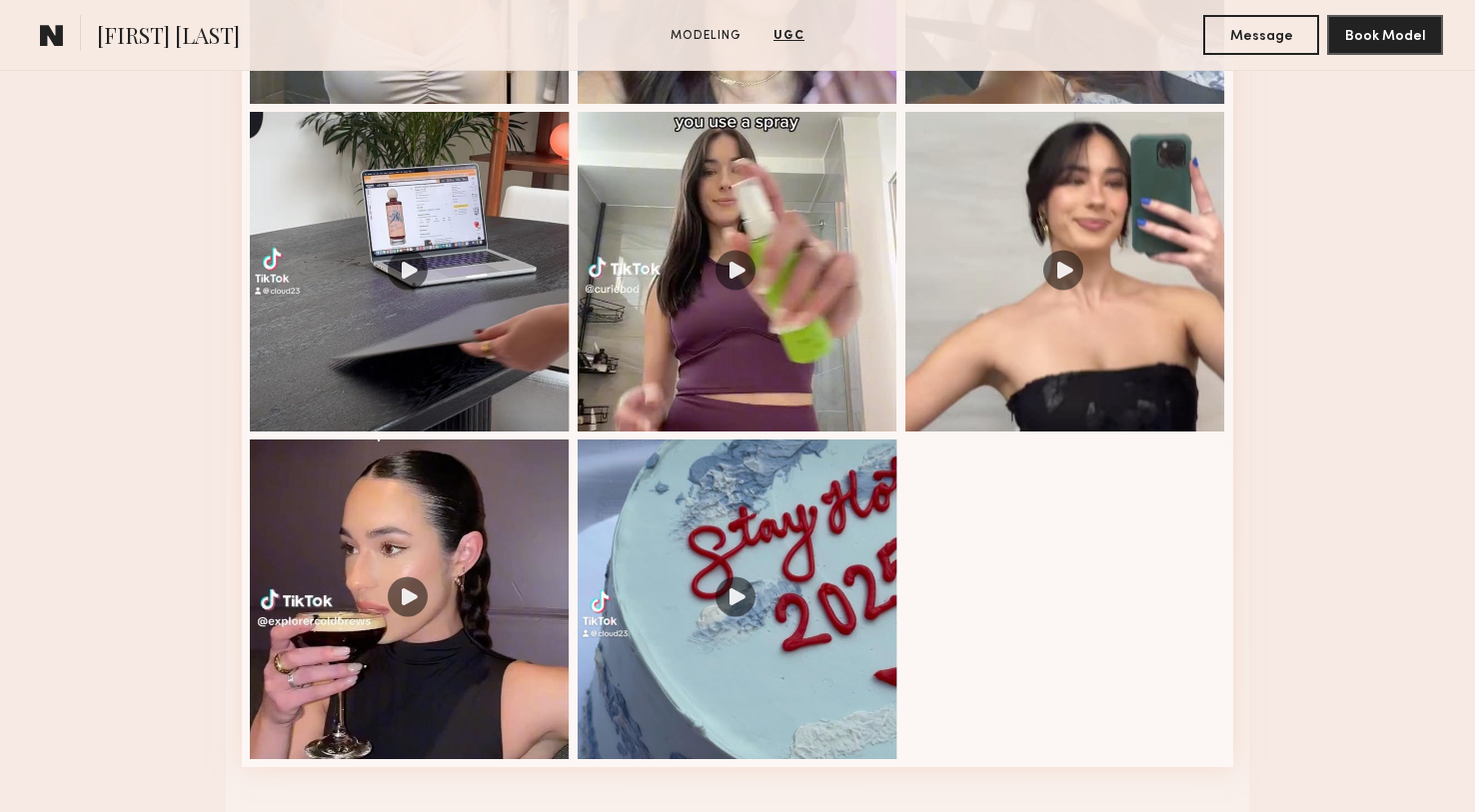 scroll, scrollTop: 2338, scrollLeft: 0, axis: vertical 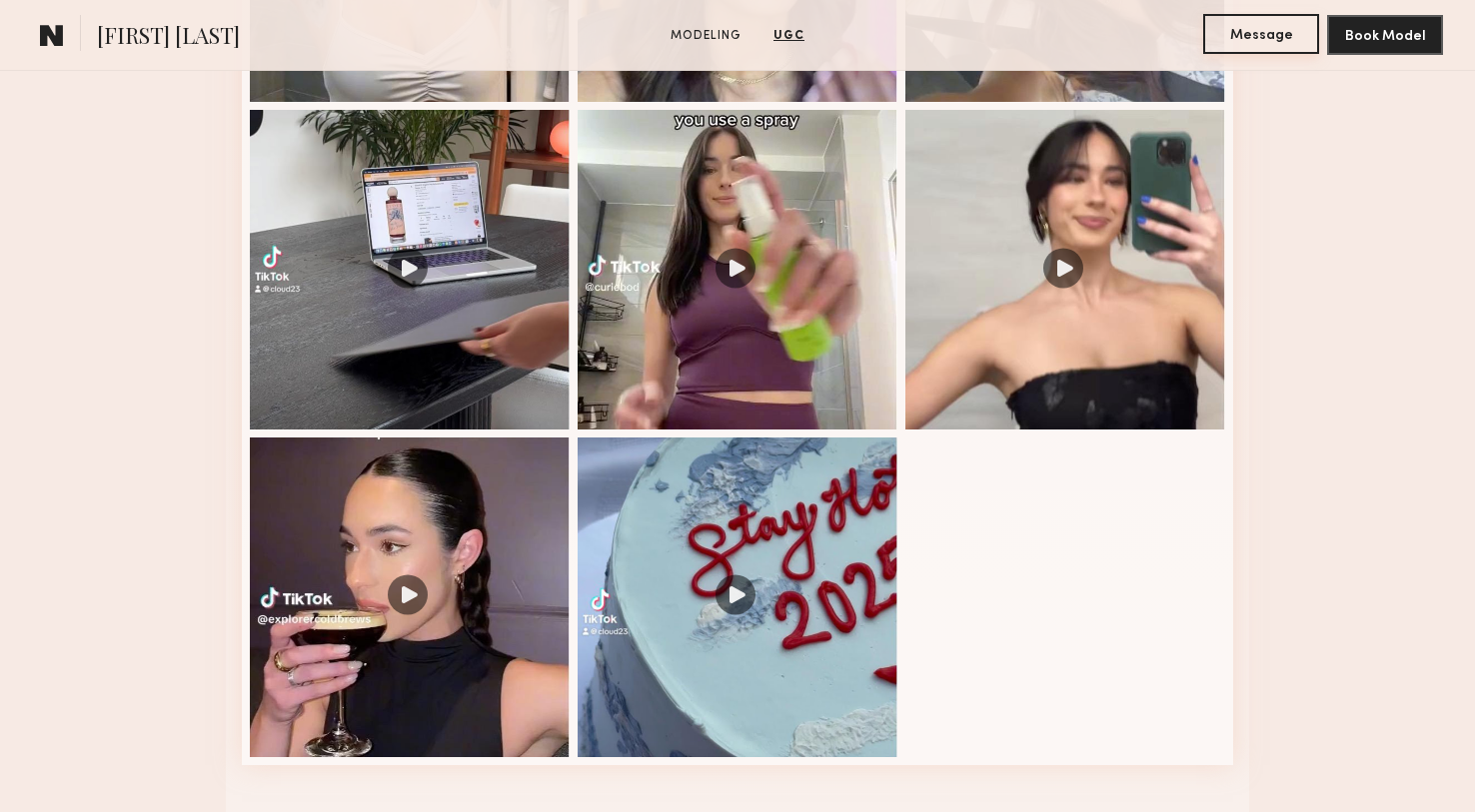 click on "Message" 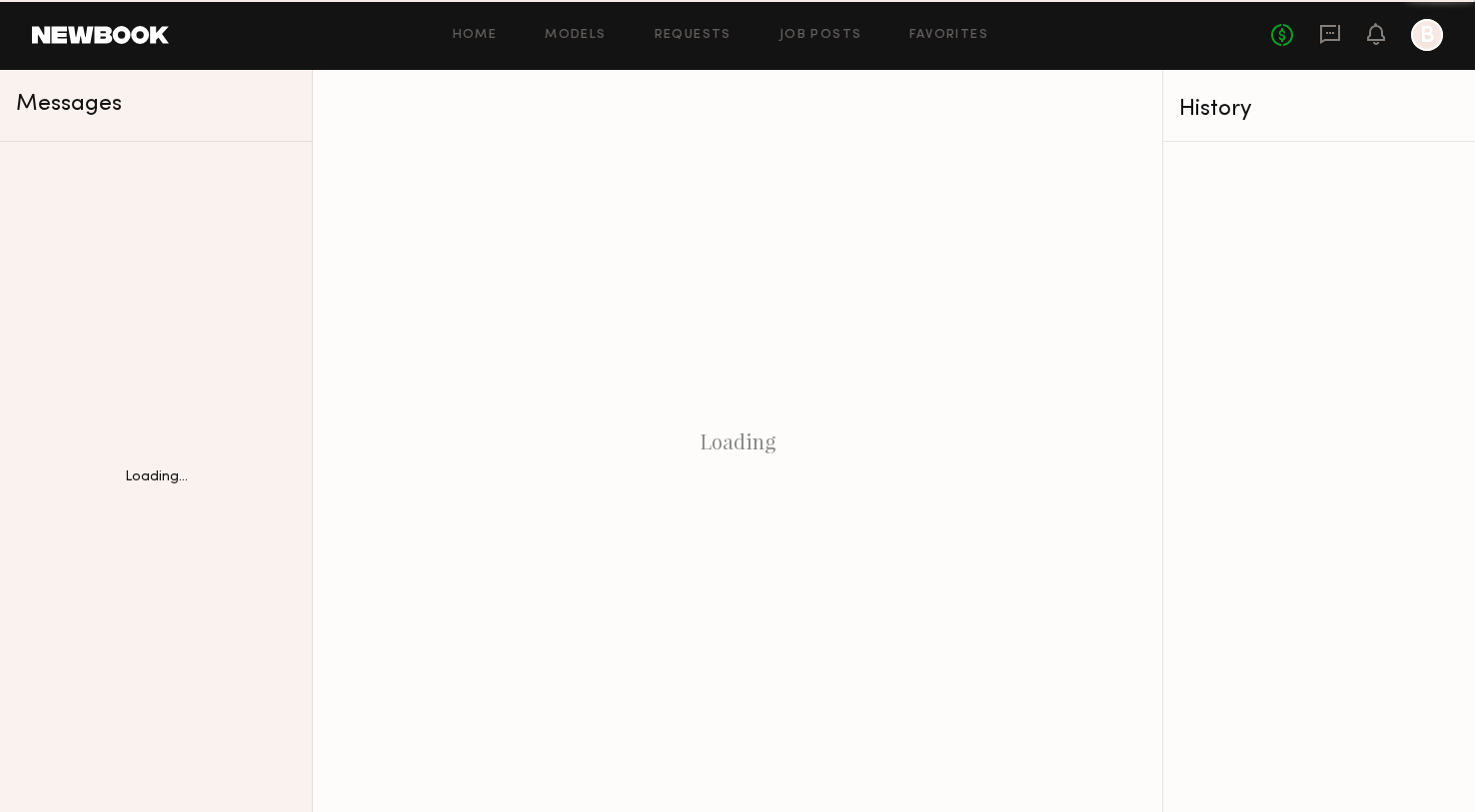 scroll, scrollTop: 0, scrollLeft: 0, axis: both 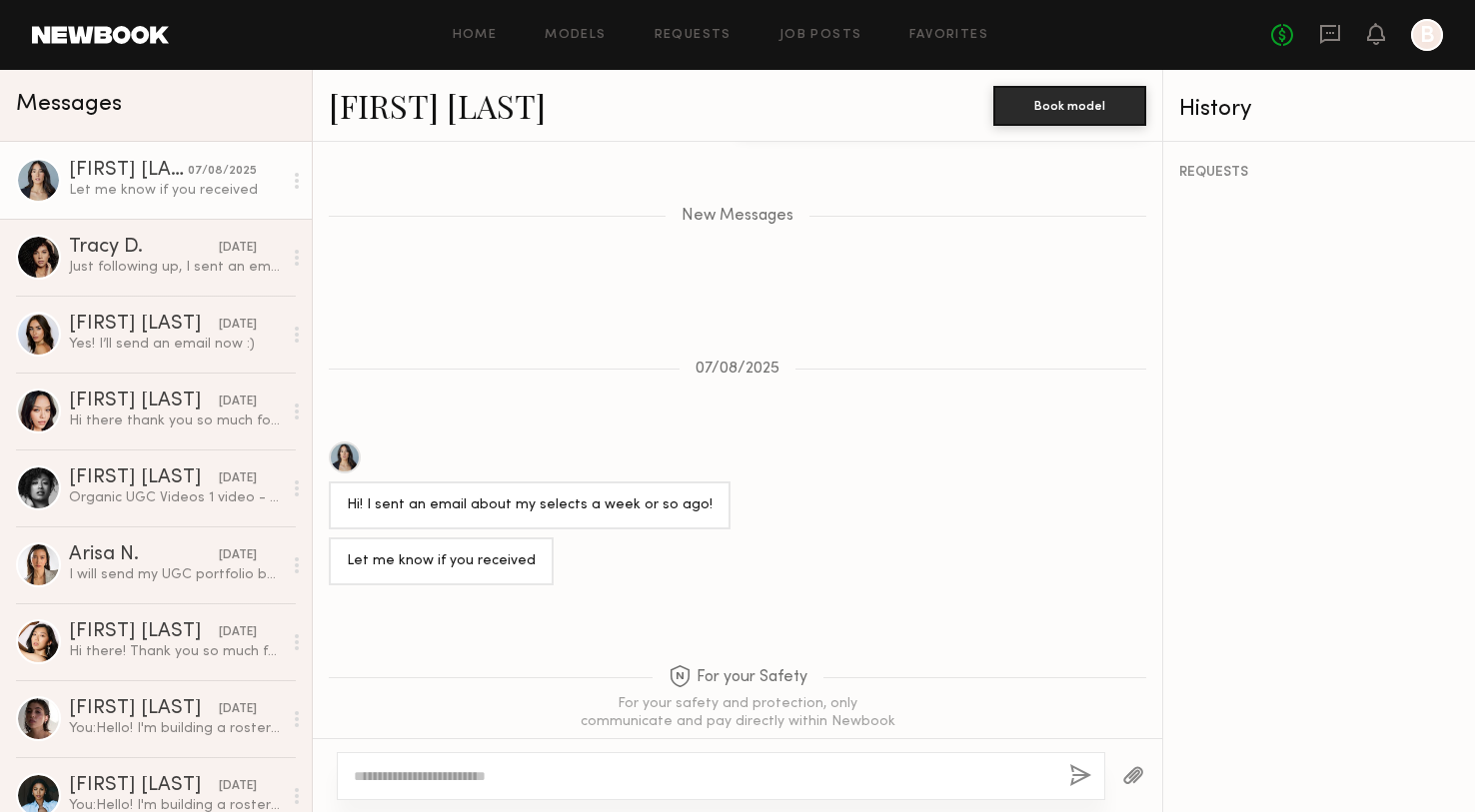 click on "Hi! I sent an email about my selects a week or so ago!" 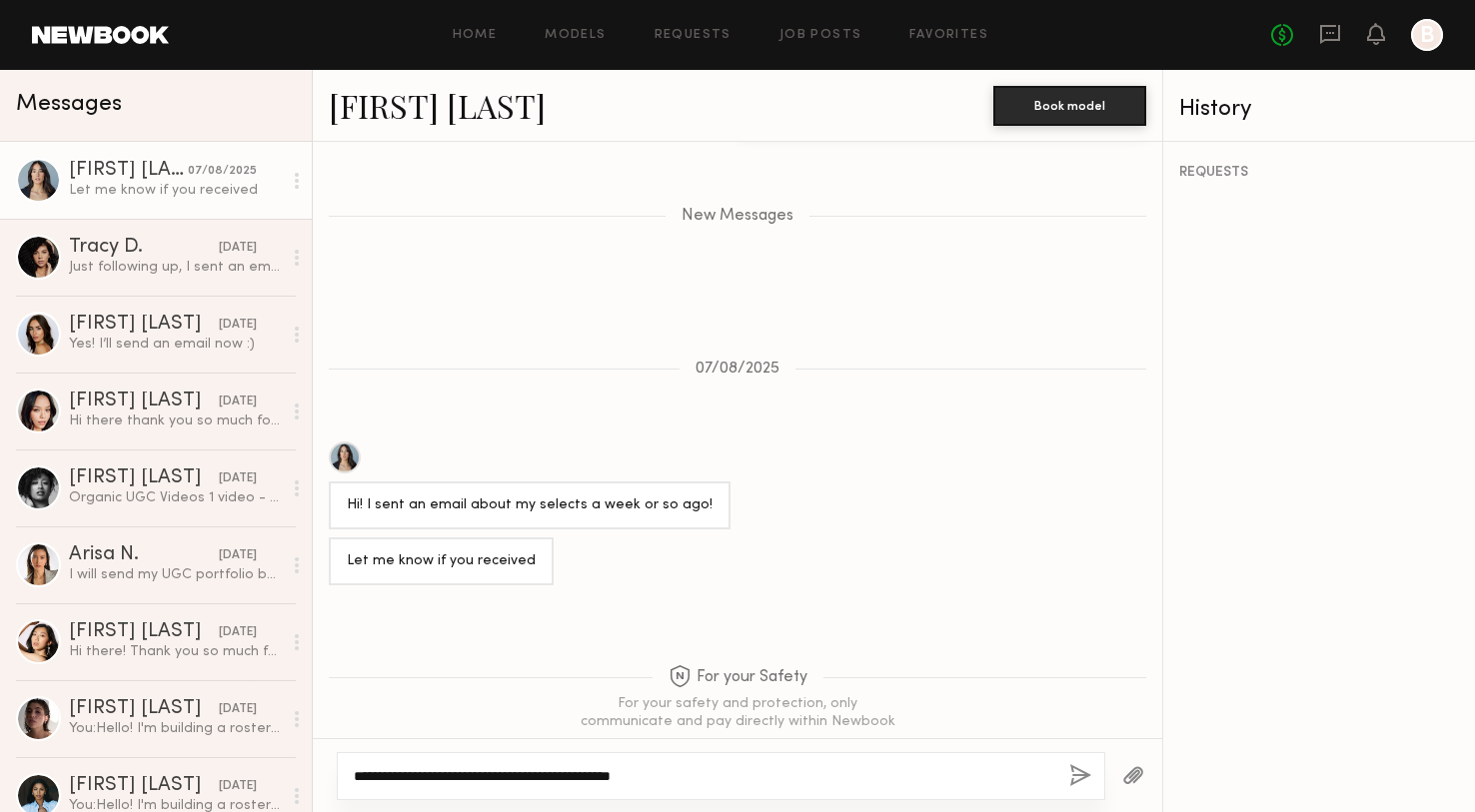 click on "**********" 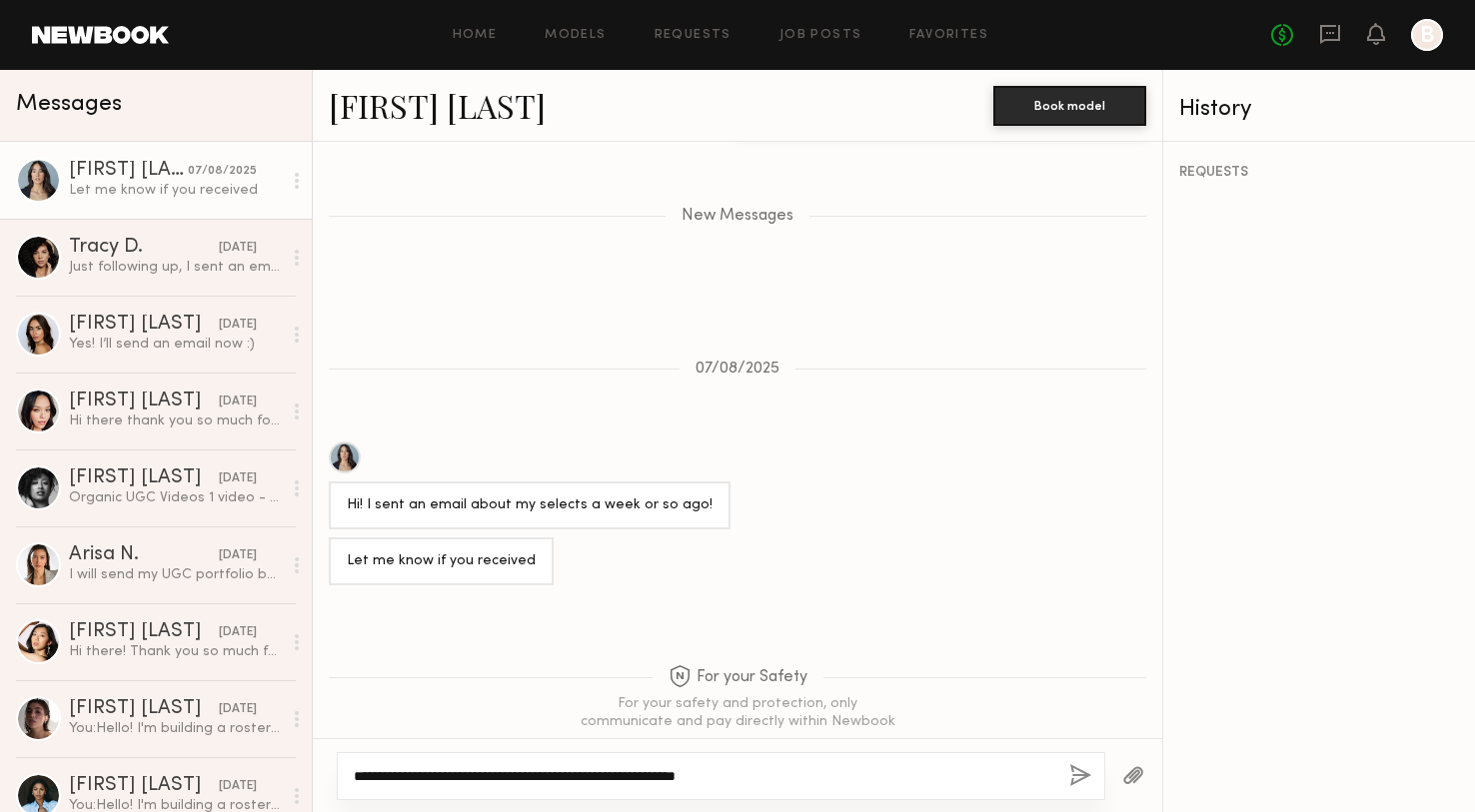 drag, startPoint x: 747, startPoint y: 773, endPoint x: 584, endPoint y: 773, distance: 163 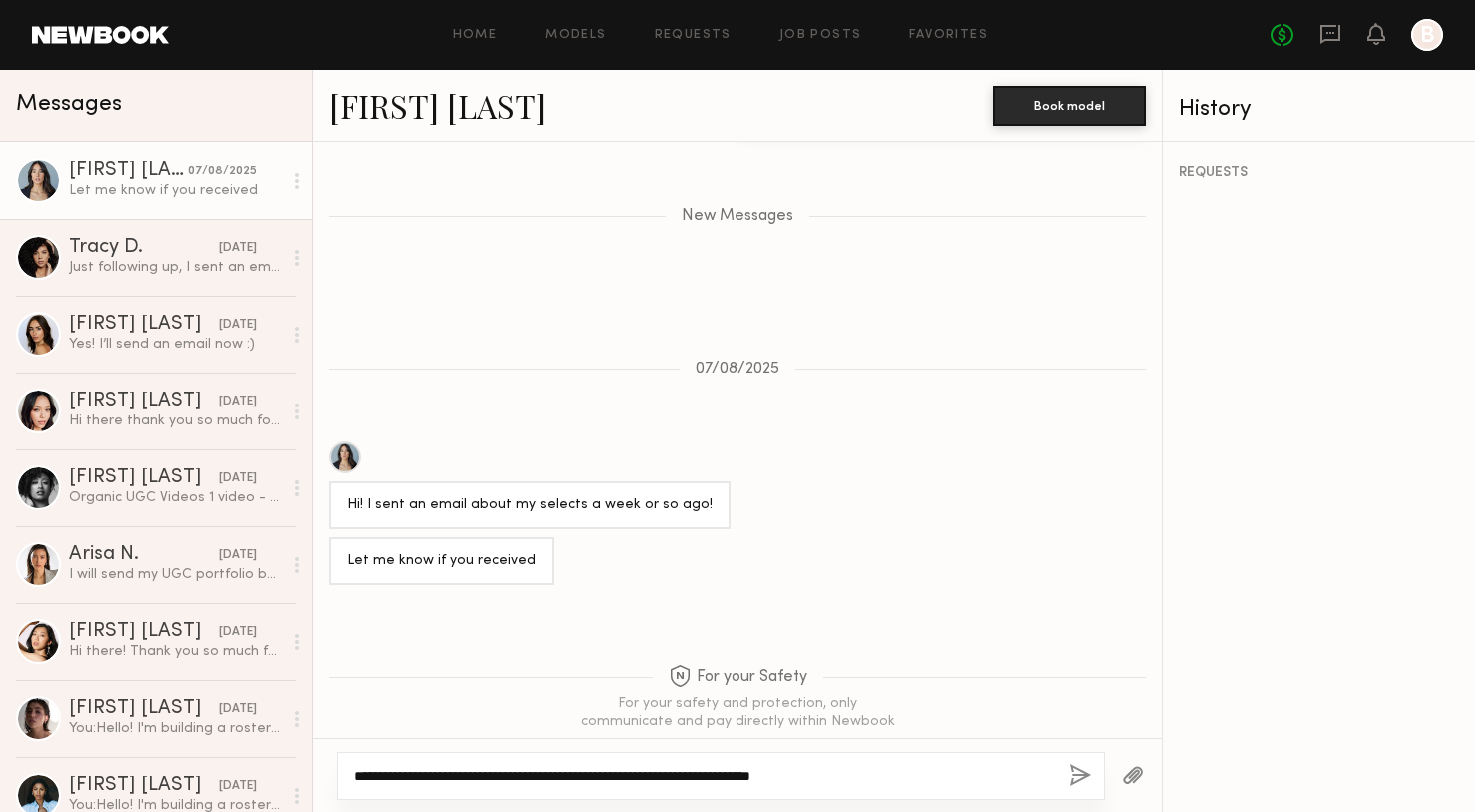 type on "**********" 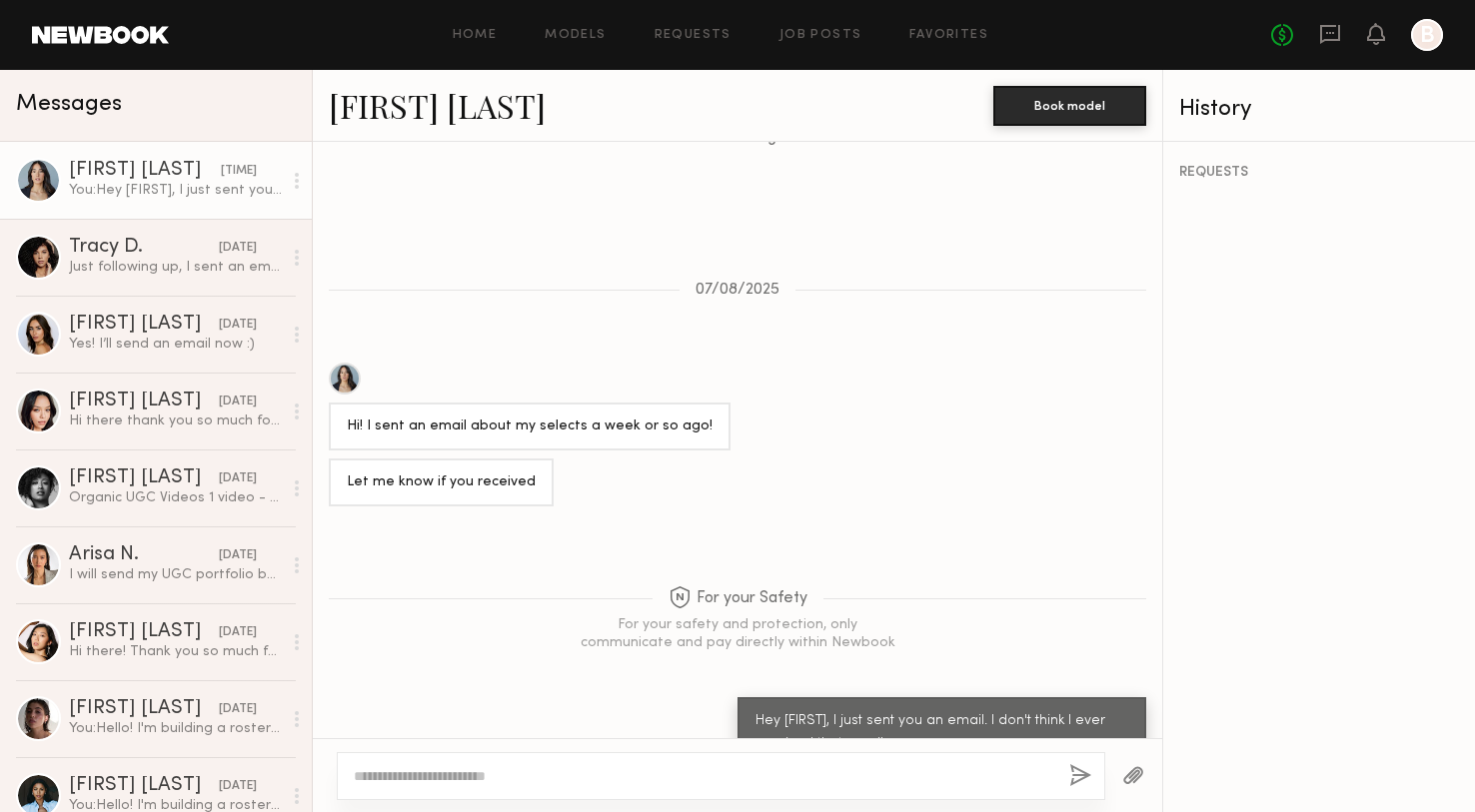 scroll, scrollTop: 2598, scrollLeft: 0, axis: vertical 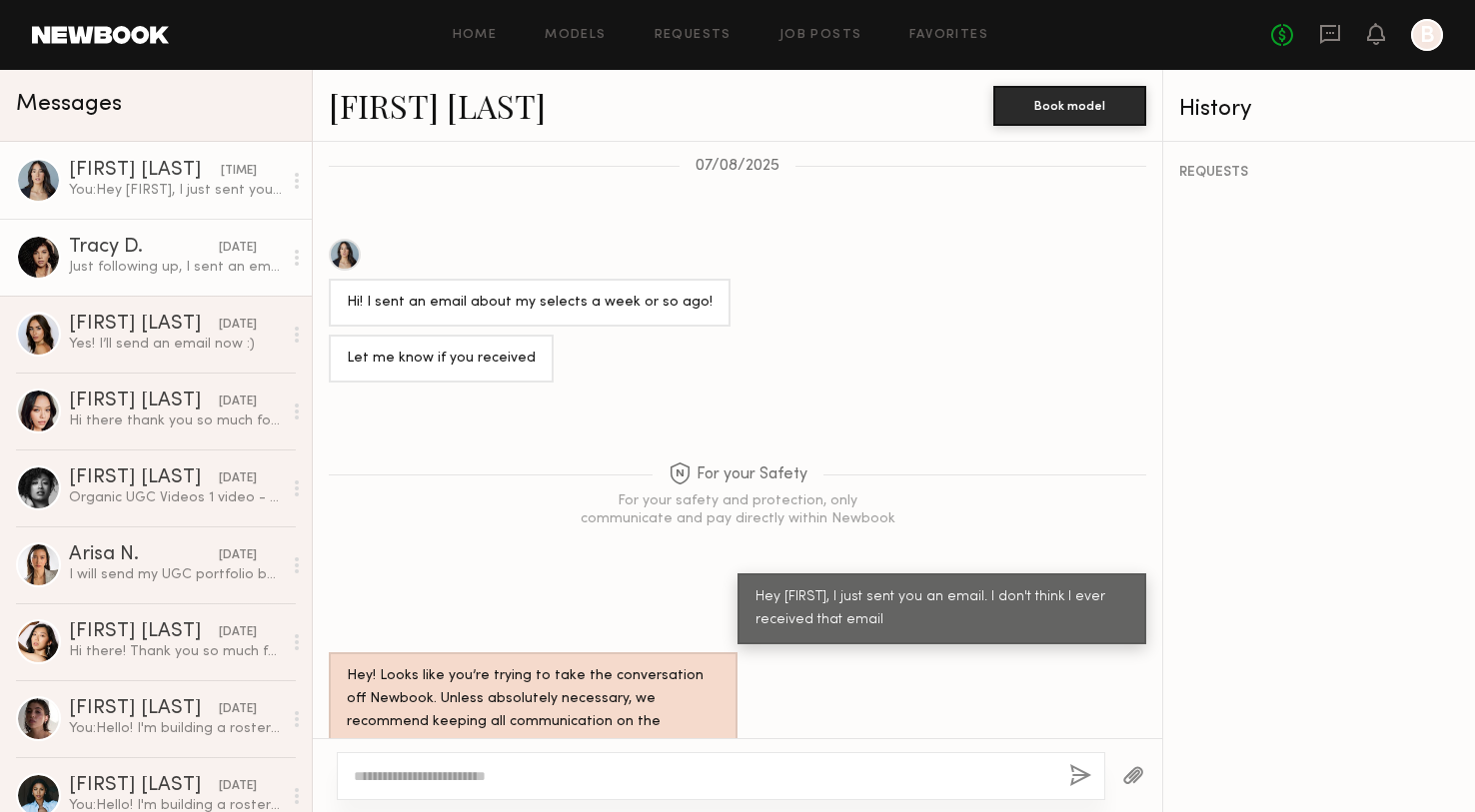 type 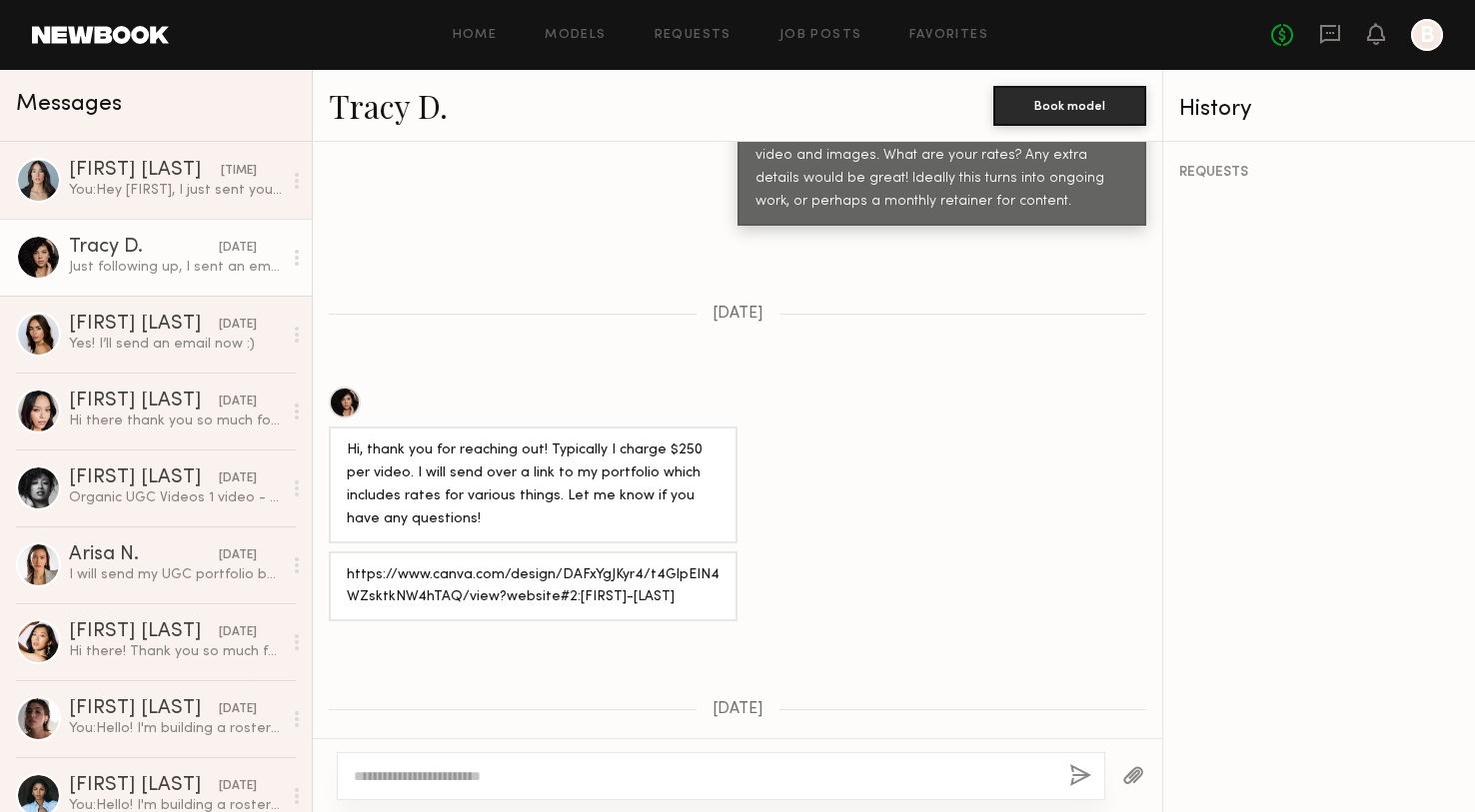 scroll, scrollTop: 1041, scrollLeft: 0, axis: vertical 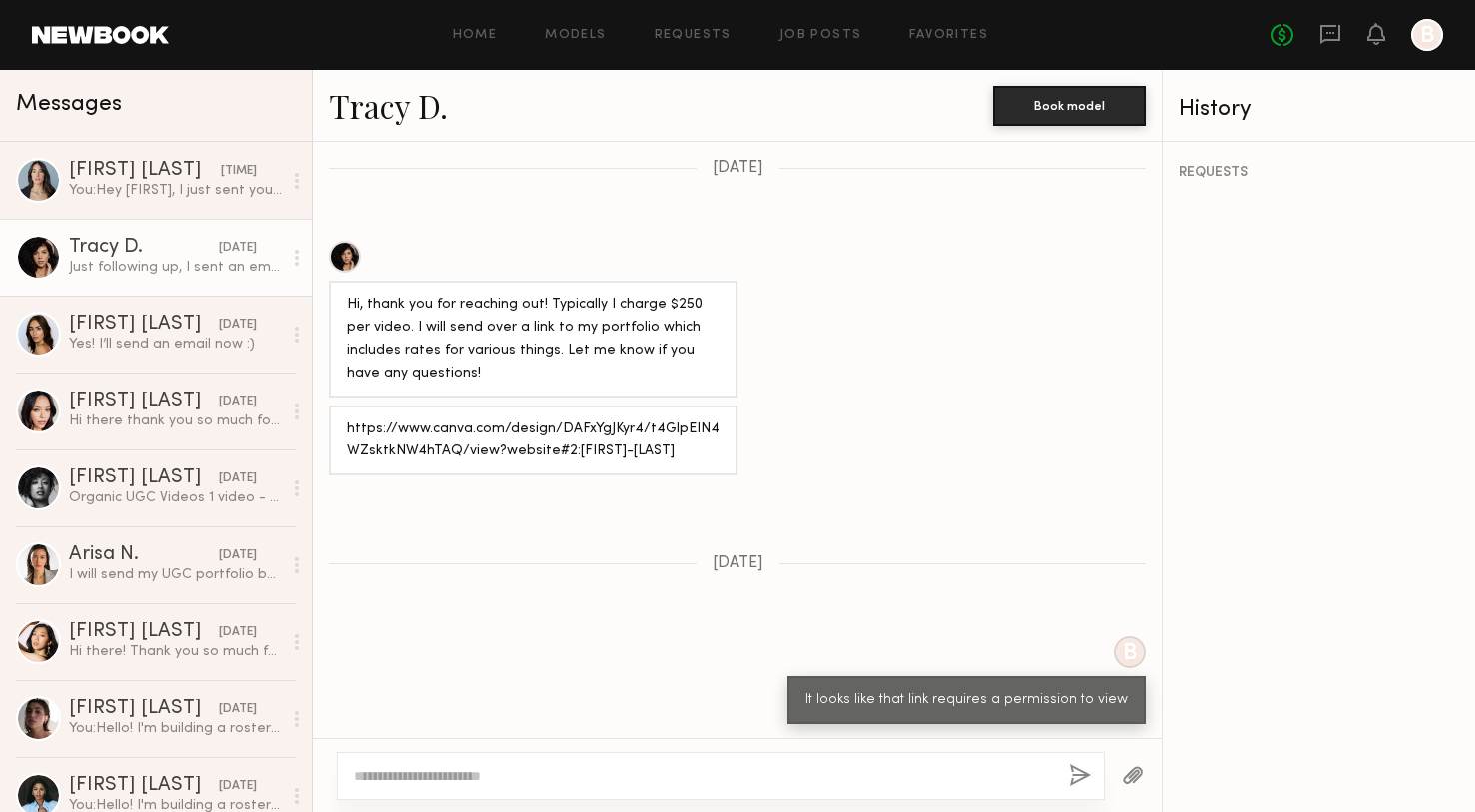 click on "https://www.canva.com/design/DAFxYgJKyr4/t4GlpEIN4WZsktkNW4hTAQ/view?website#2:[FIRST]-[LAST]" 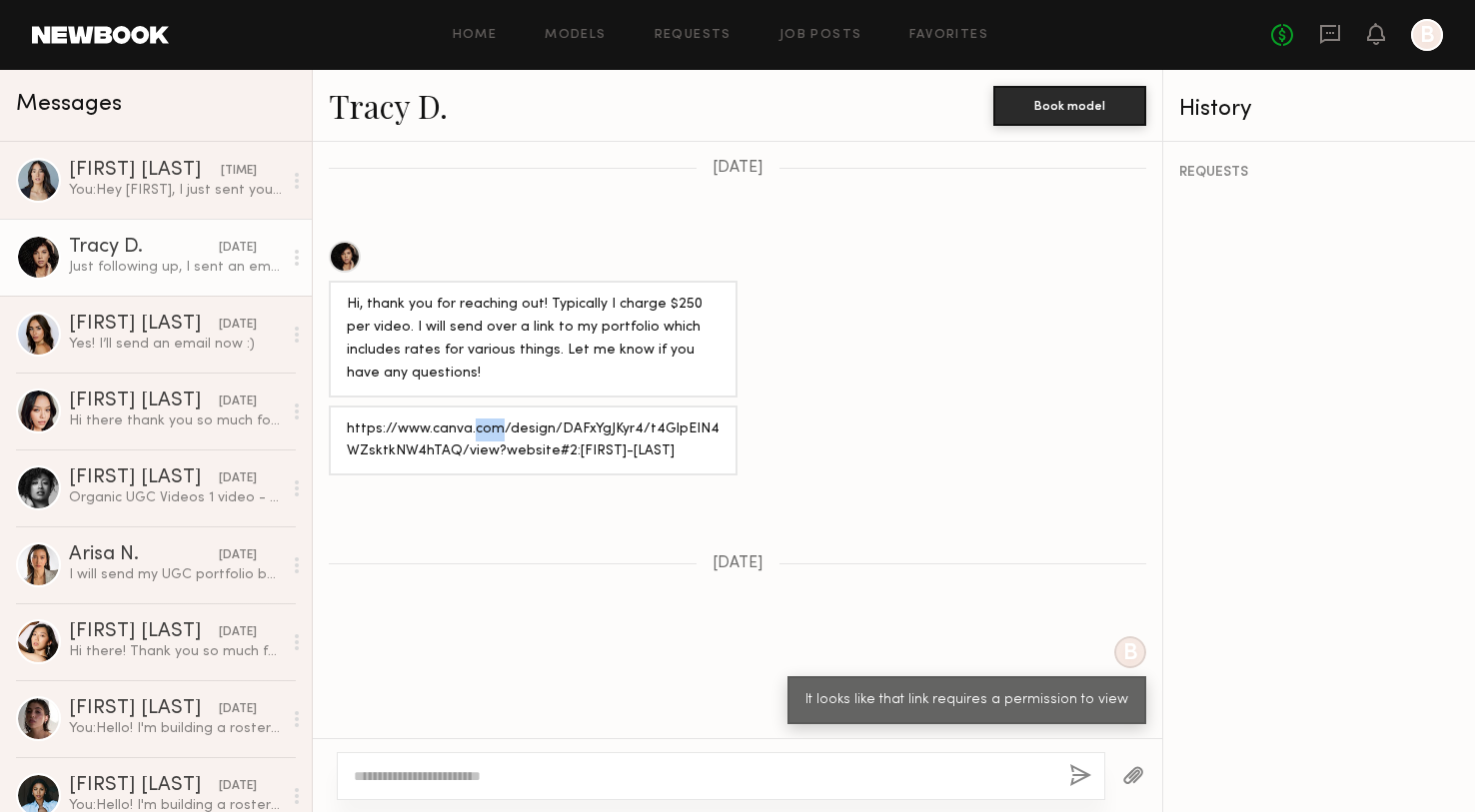 click on "https://www.canva.com/design/DAFxYgJKyr4/t4GlpEIN4WZsktkNW4hTAQ/view?website#2:[FIRST]-[LAST]" 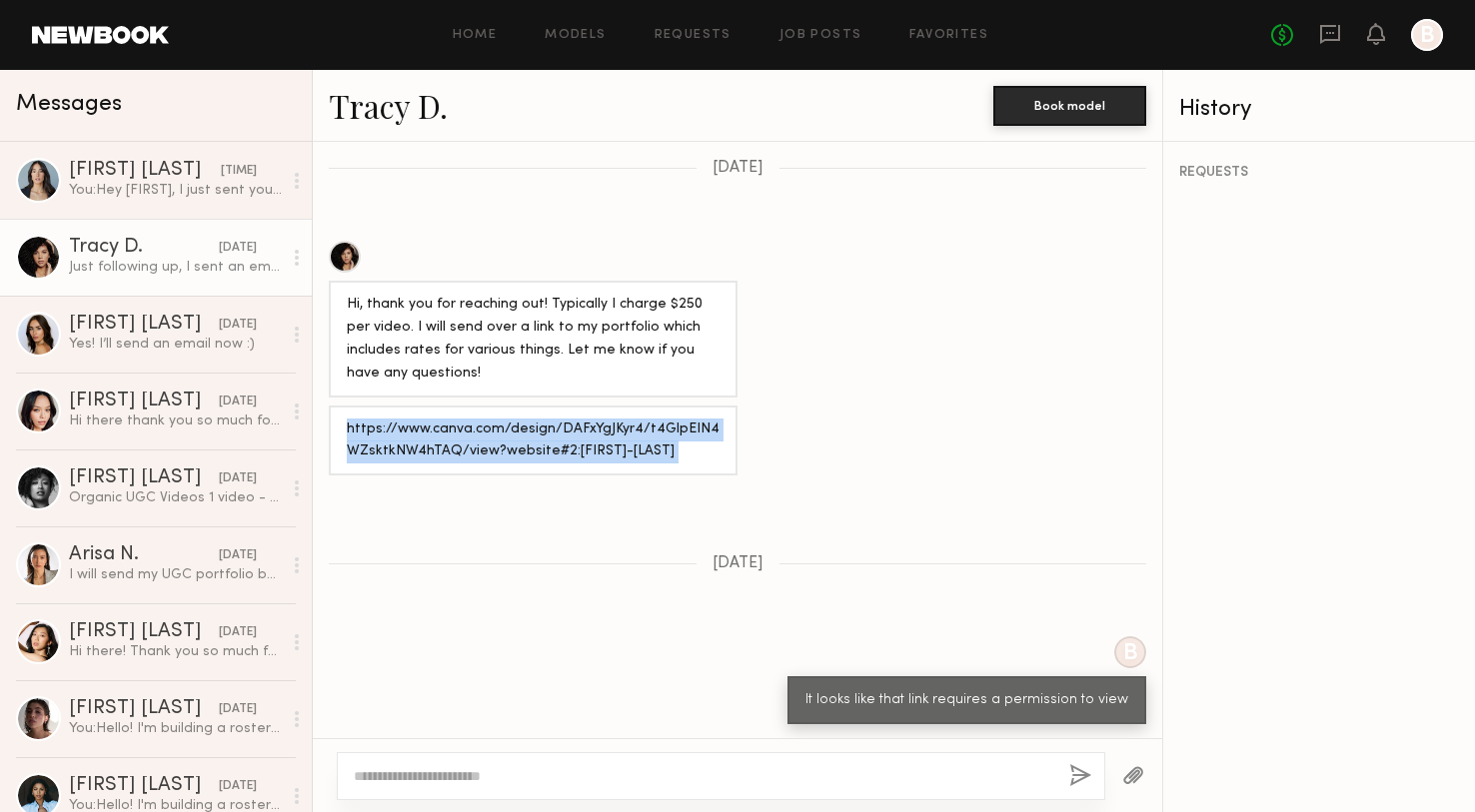 click on "https://www.canva.com/design/DAFxYgJKyr4/t4GlpEIN4WZsktkNW4hTAQ/view?website#2:[FIRST]-[LAST]" 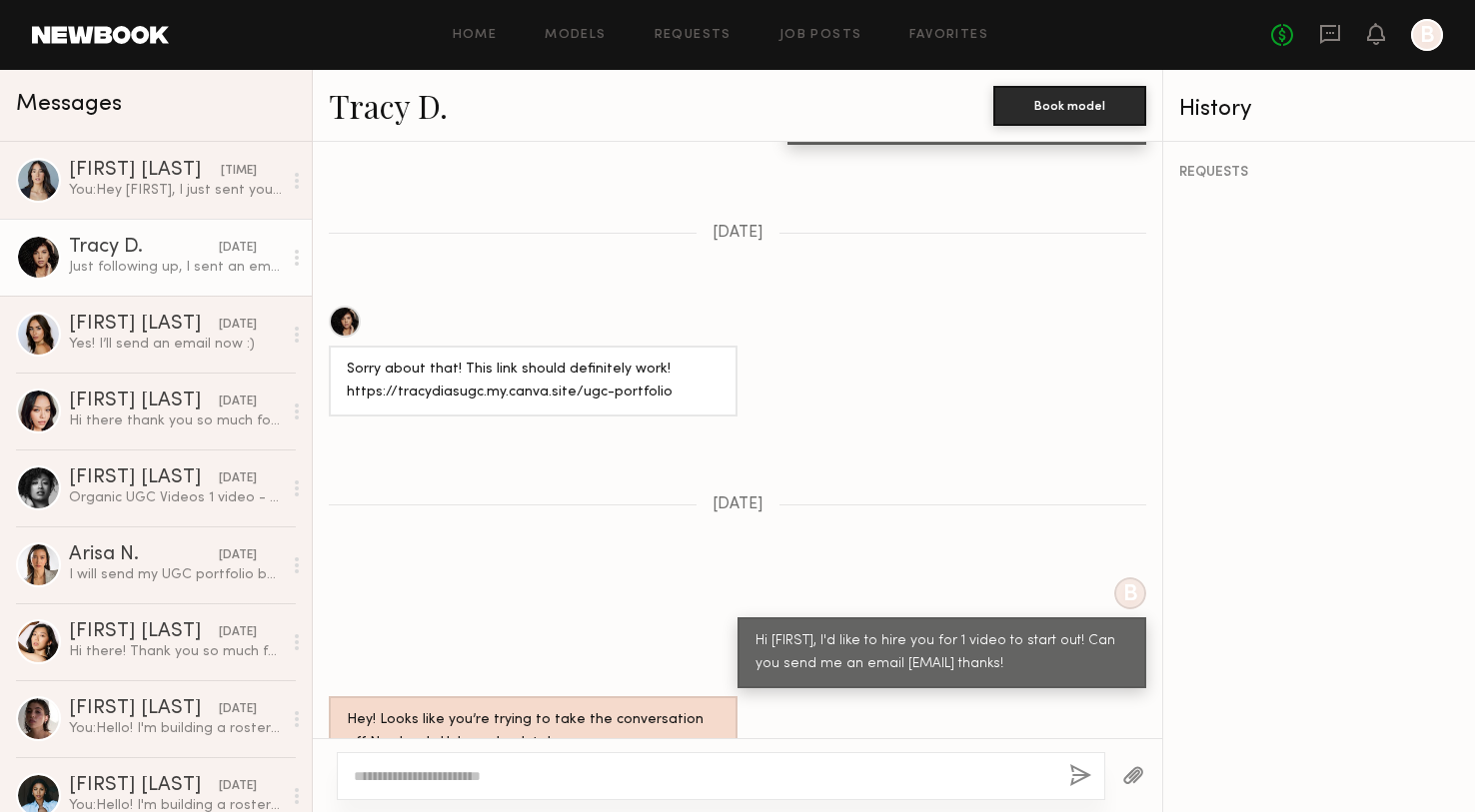 scroll, scrollTop: 1654, scrollLeft: 0, axis: vertical 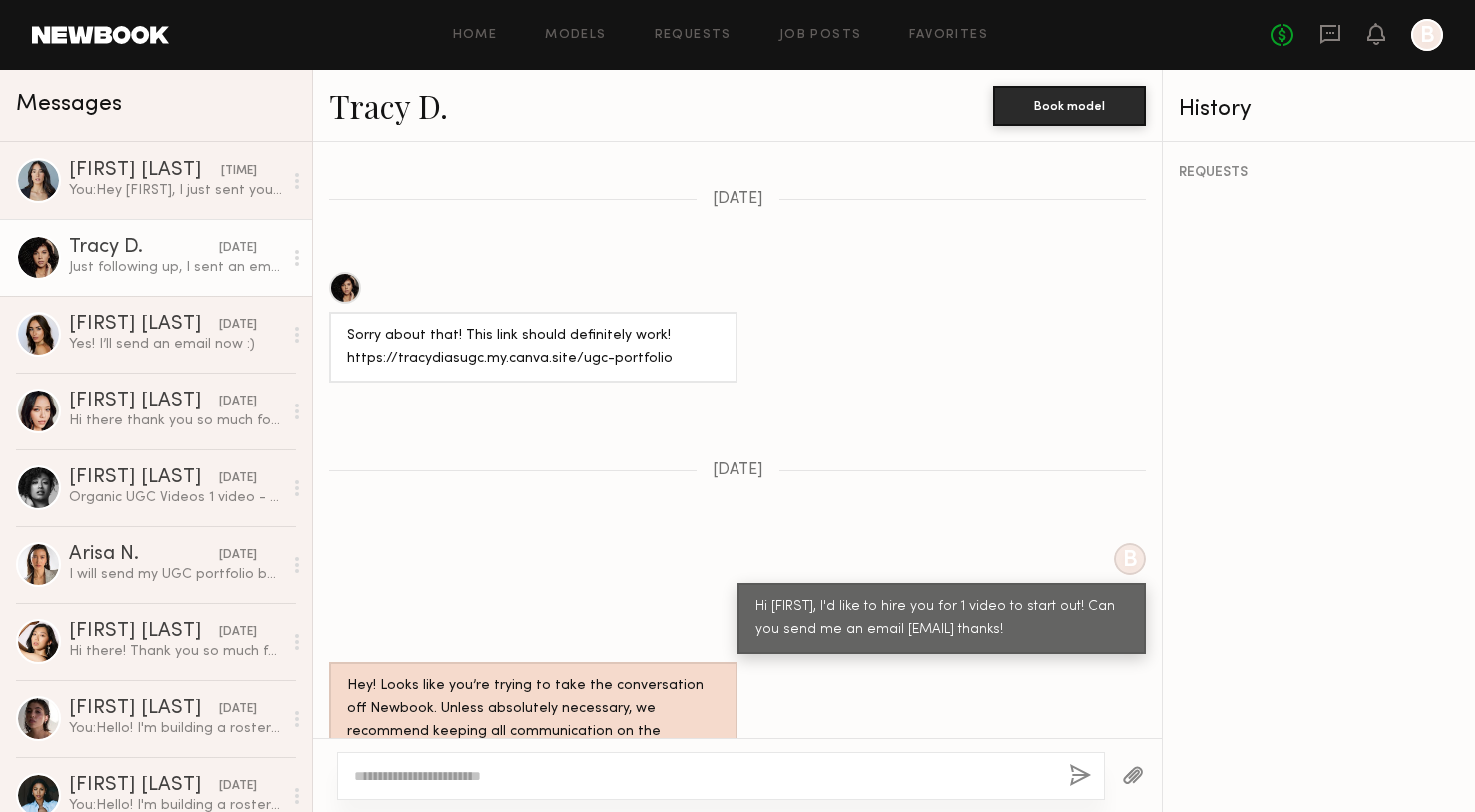 click on "Sorry about that! This link should definitely work! https://[FIRST][LAST]ugc.my.canva.site/ugc-portfolio" 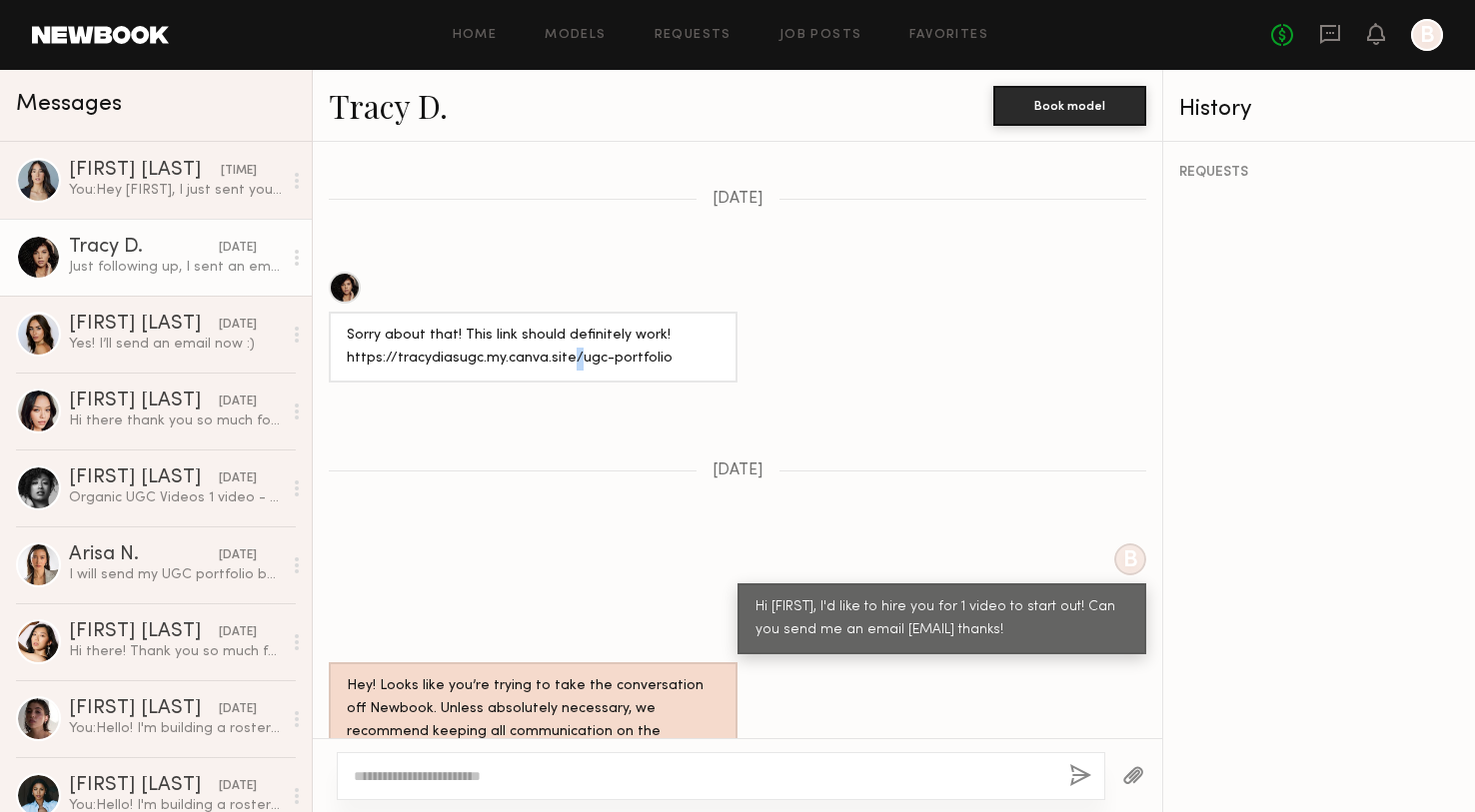 click on "Sorry about that! This link should definitely work! https://[FIRST][LAST]ugc.my.canva.site/ugc-portfolio" 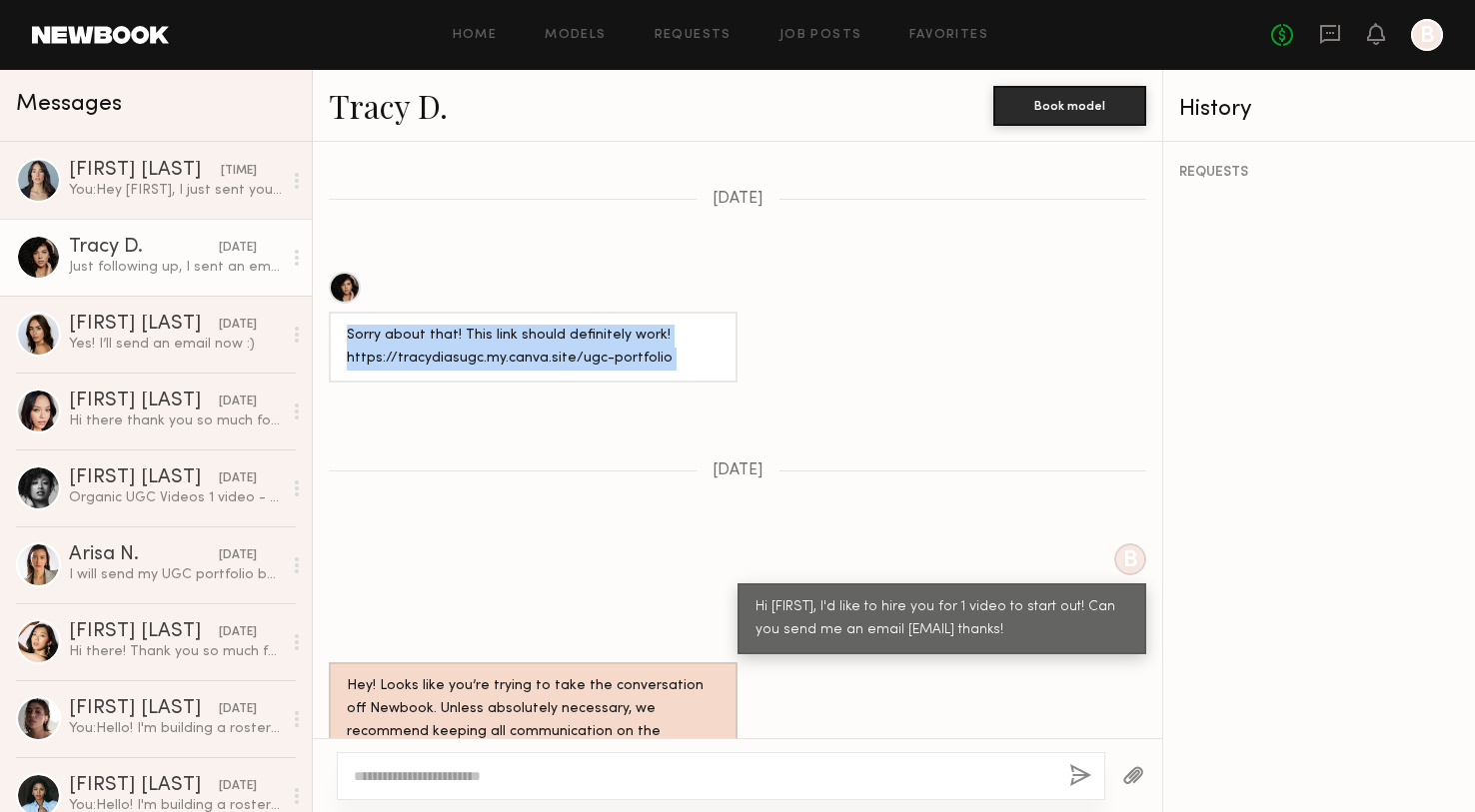 click on "Sorry about that! This link should definitely work! https://[FIRST][LAST]ugc.my.canva.site/ugc-portfolio" 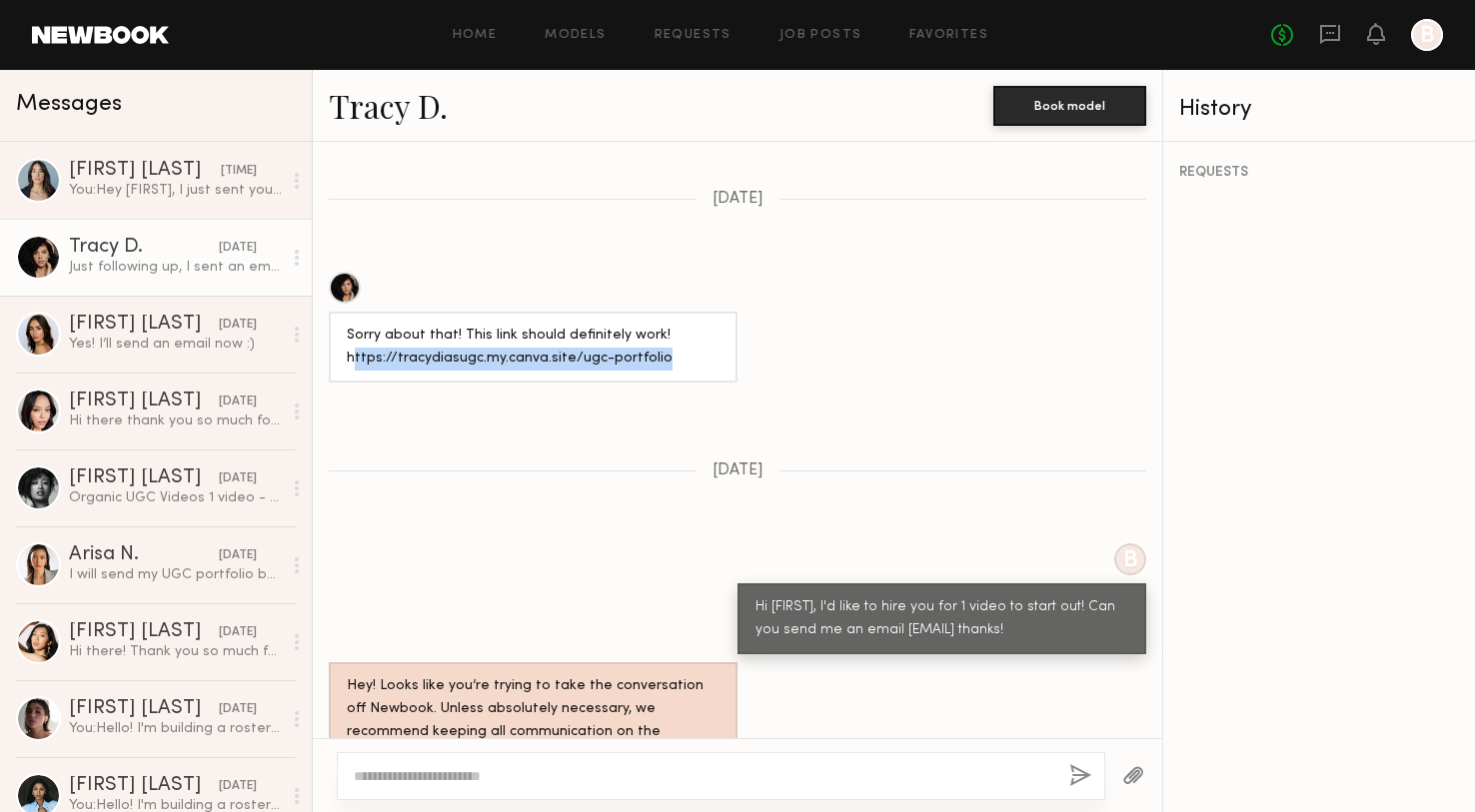 drag, startPoint x: 652, startPoint y: 317, endPoint x: 352, endPoint y: 321, distance: 300.02667 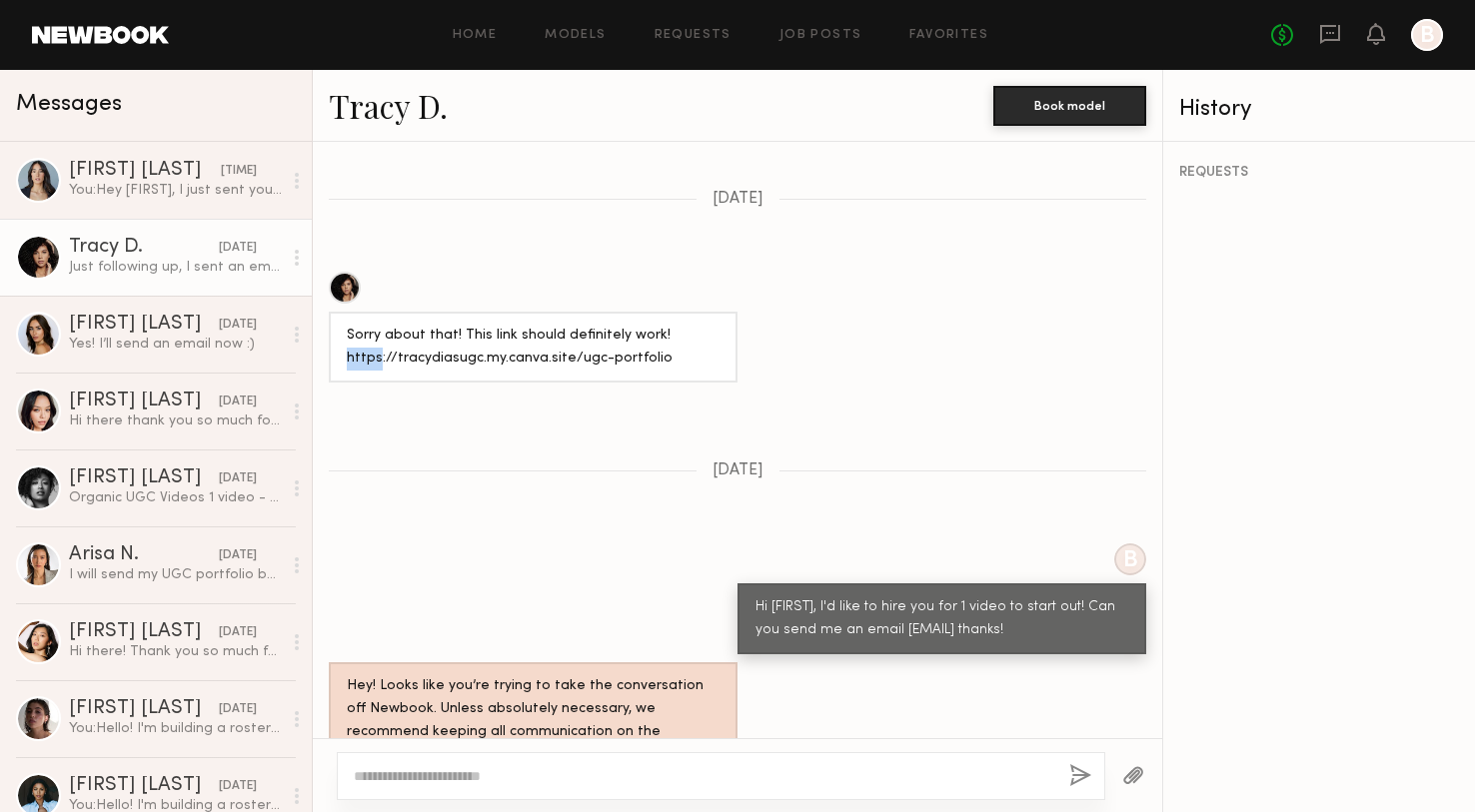 click on "Sorry about that! This link should definitely work! https://[FIRST][LAST]ugc.my.canva.site/ugc-portfolio" 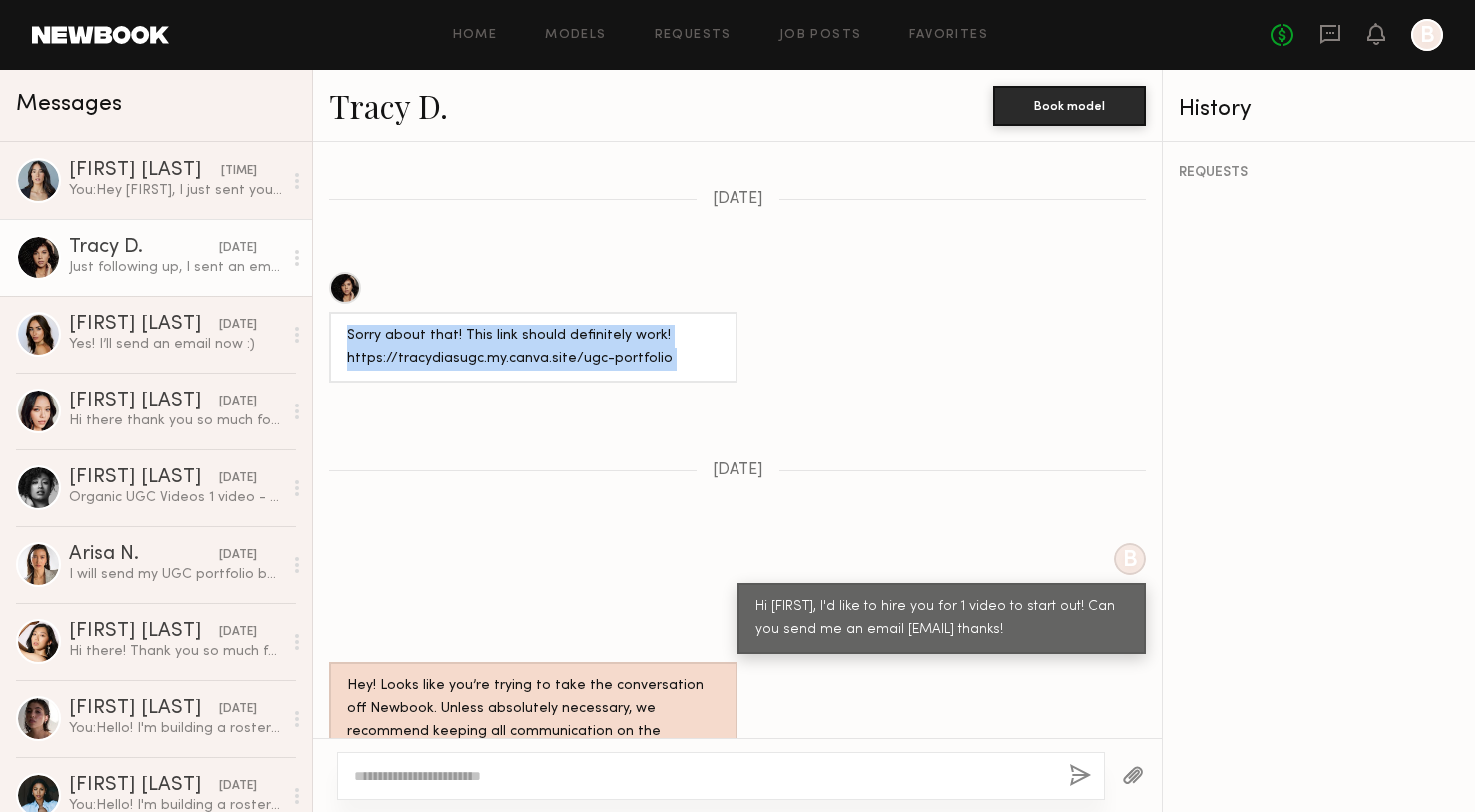 click on "Sorry about that! This link should definitely work! https://[FIRST][LAST]ugc.my.canva.site/ugc-portfolio" 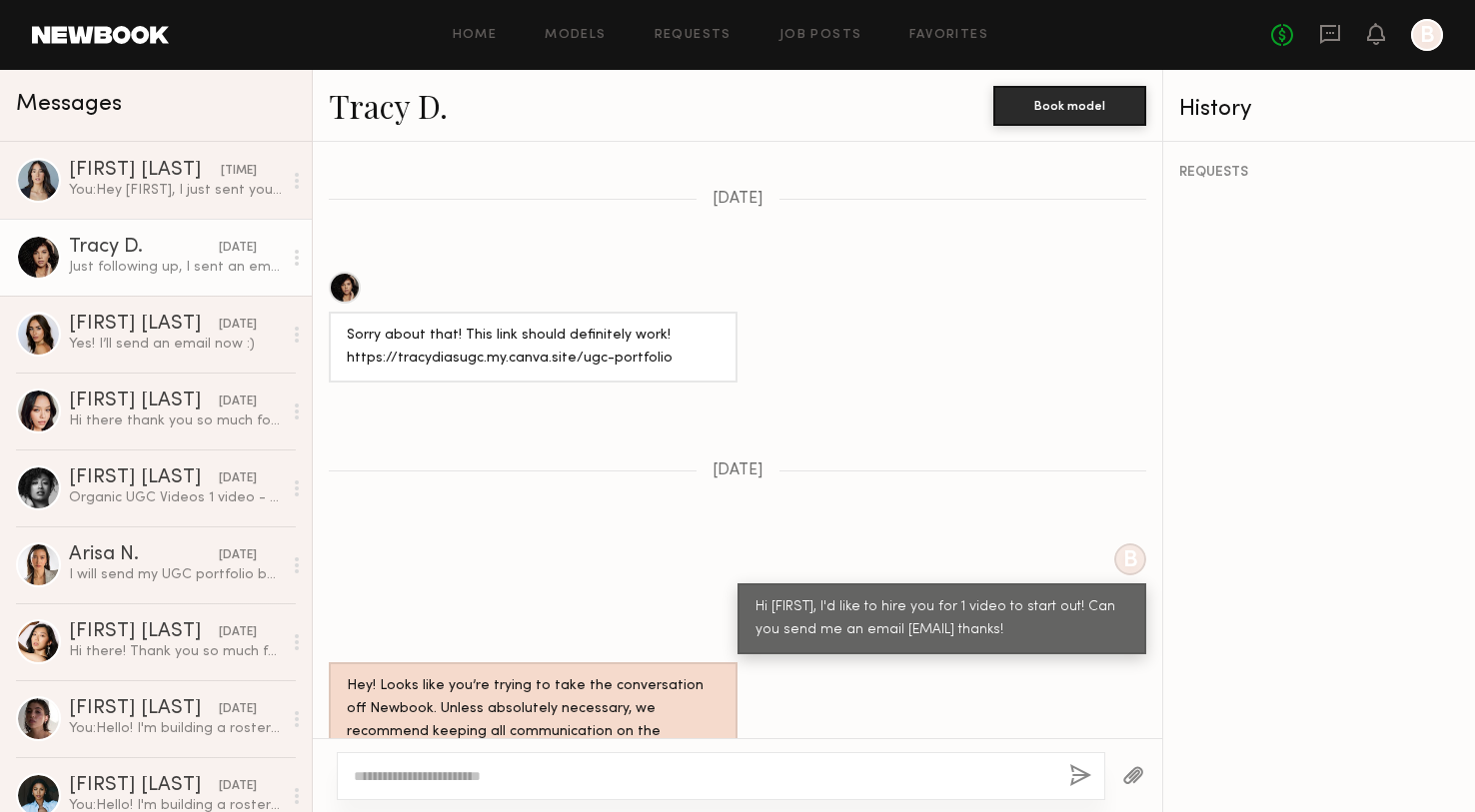click on "Sorry about that! This link should definitely work! https://[FIRST][LAST]ugc.my.canva.site/ugc-portfolio" 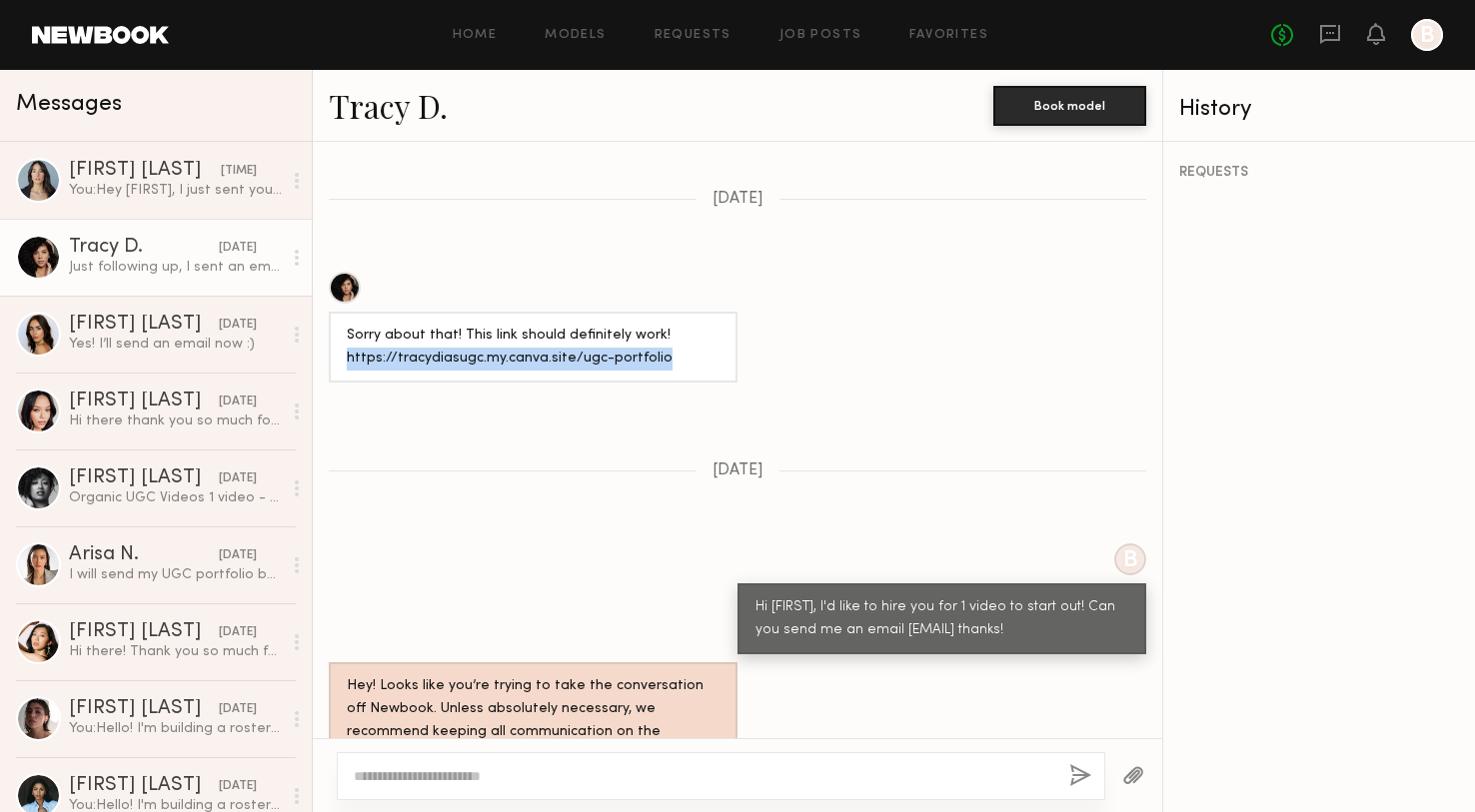 drag, startPoint x: 651, startPoint y: 314, endPoint x: 347, endPoint y: 318, distance: 304.0263 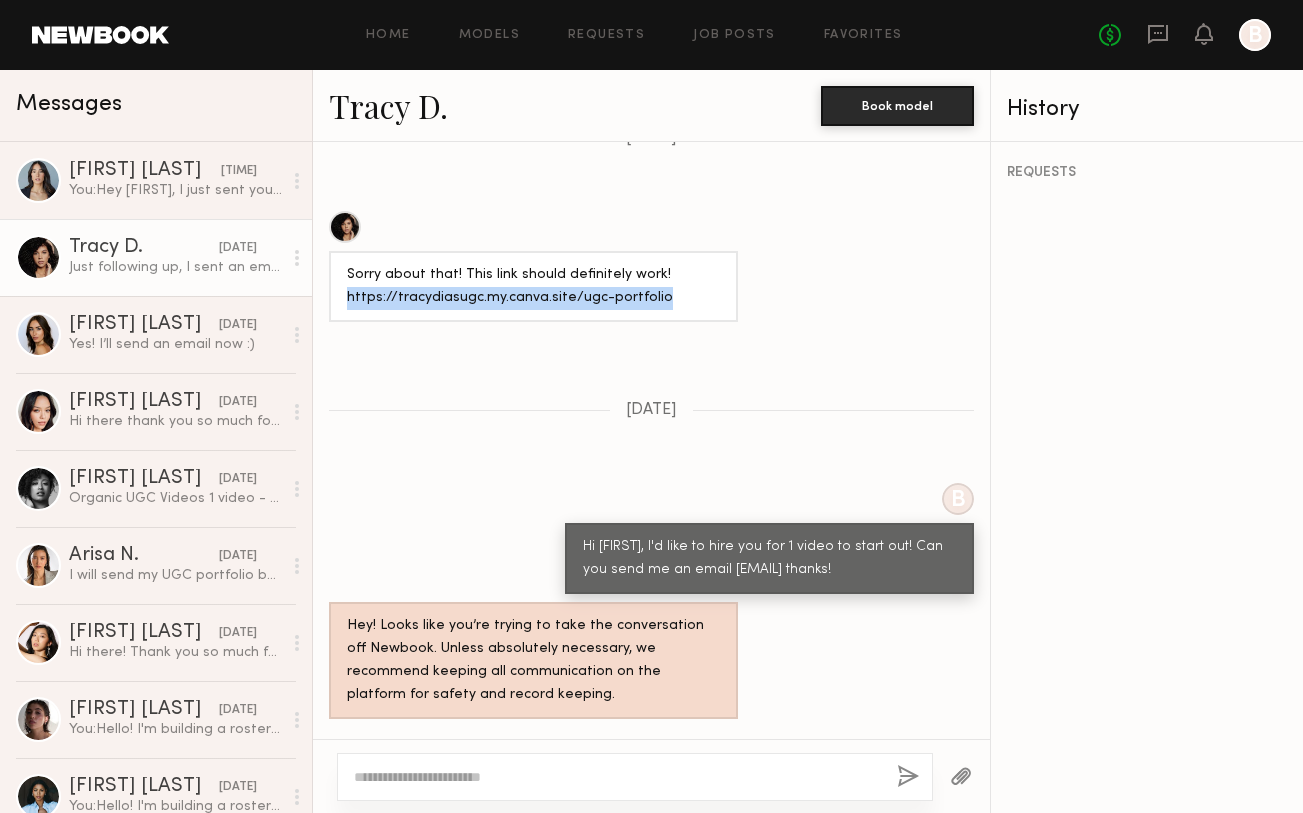 scroll, scrollTop: 1928, scrollLeft: 0, axis: vertical 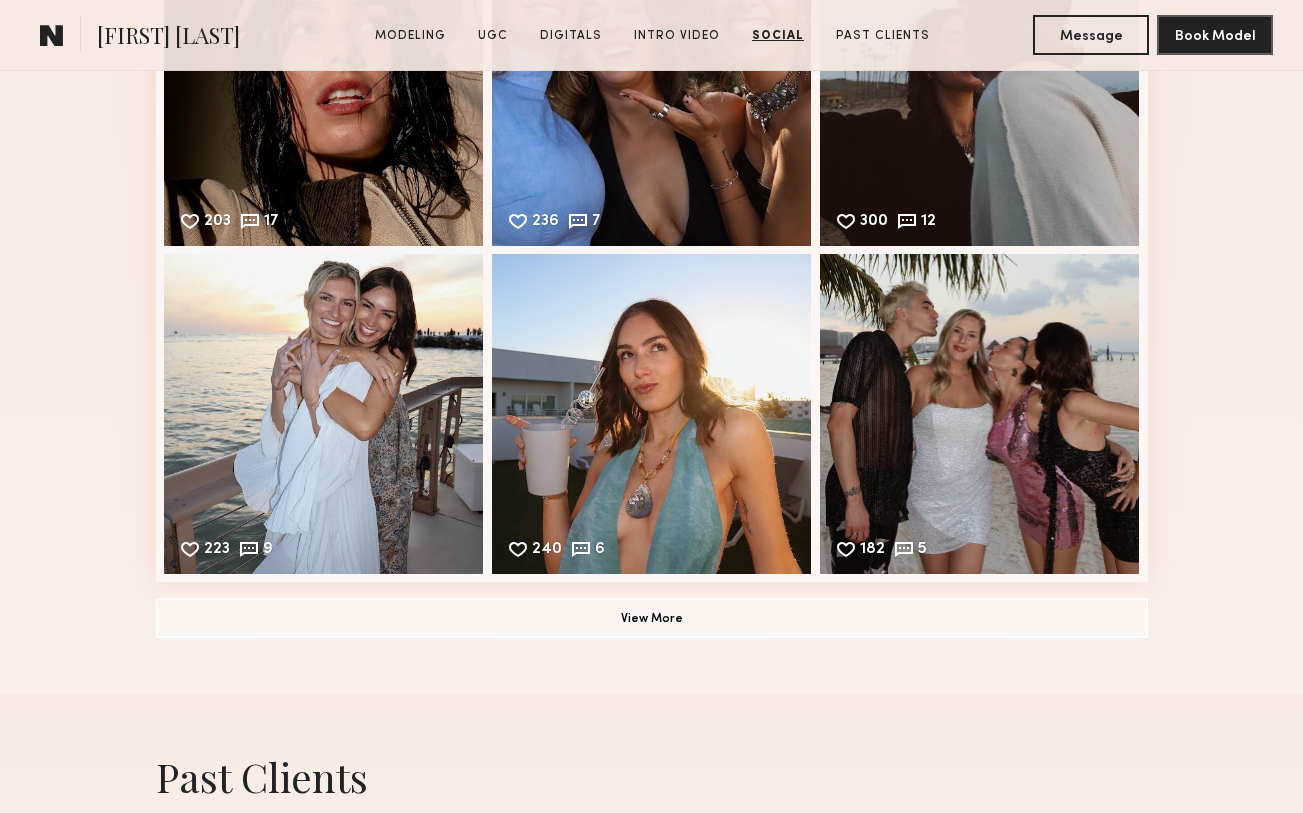 click on "Social Instagram Feed Displayed Below 5,110 followers 203 17  Likes & comments displayed  to show model’s engagement  236 7  Likes & comments displayed  to show model’s engagement  300 12  Likes & comments displayed  to show model’s engagement  223 9  Likes & comments displayed  to show model’s engagement  240 6  Likes & comments displayed  to show model’s engagement  182 5  Likes & comments displayed  to show model’s engagement  View More" at bounding box center (651, 235) 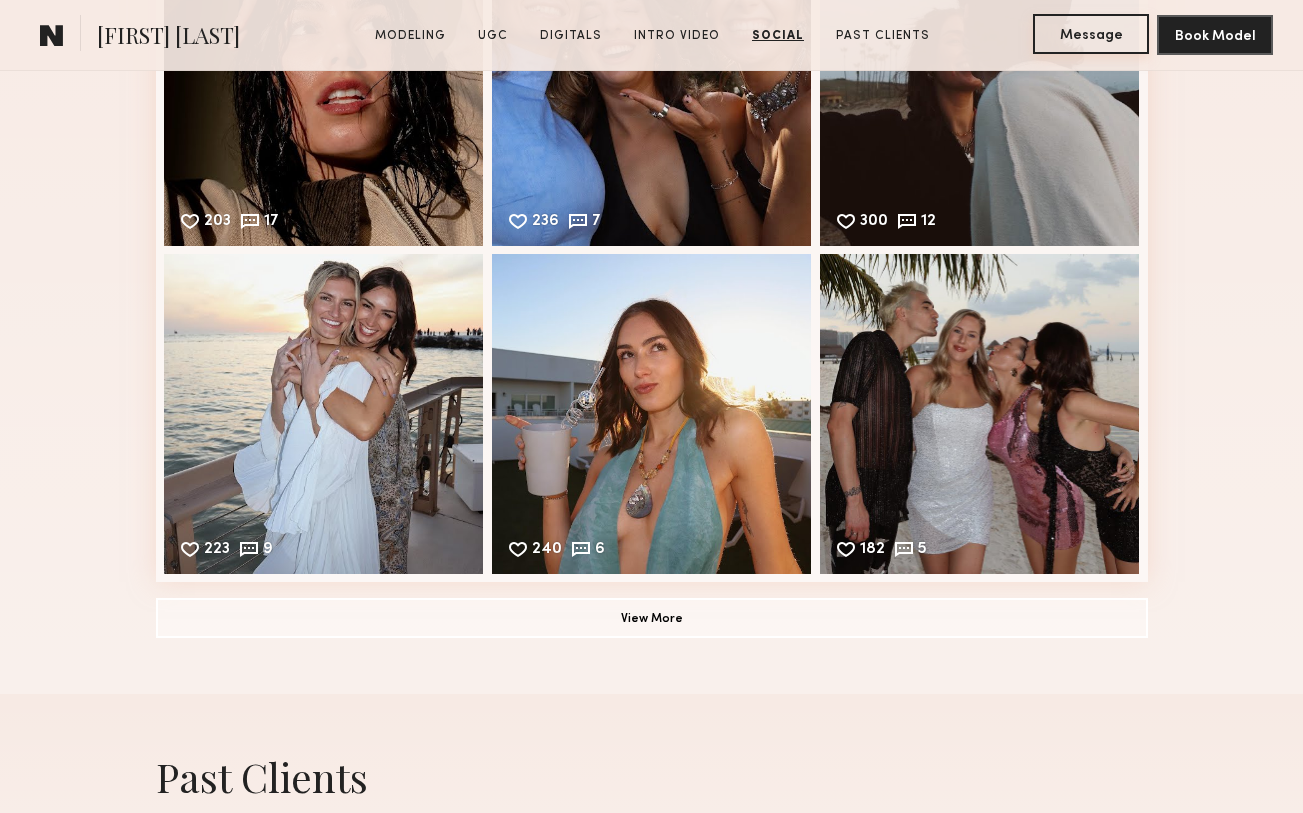 click on "Message" 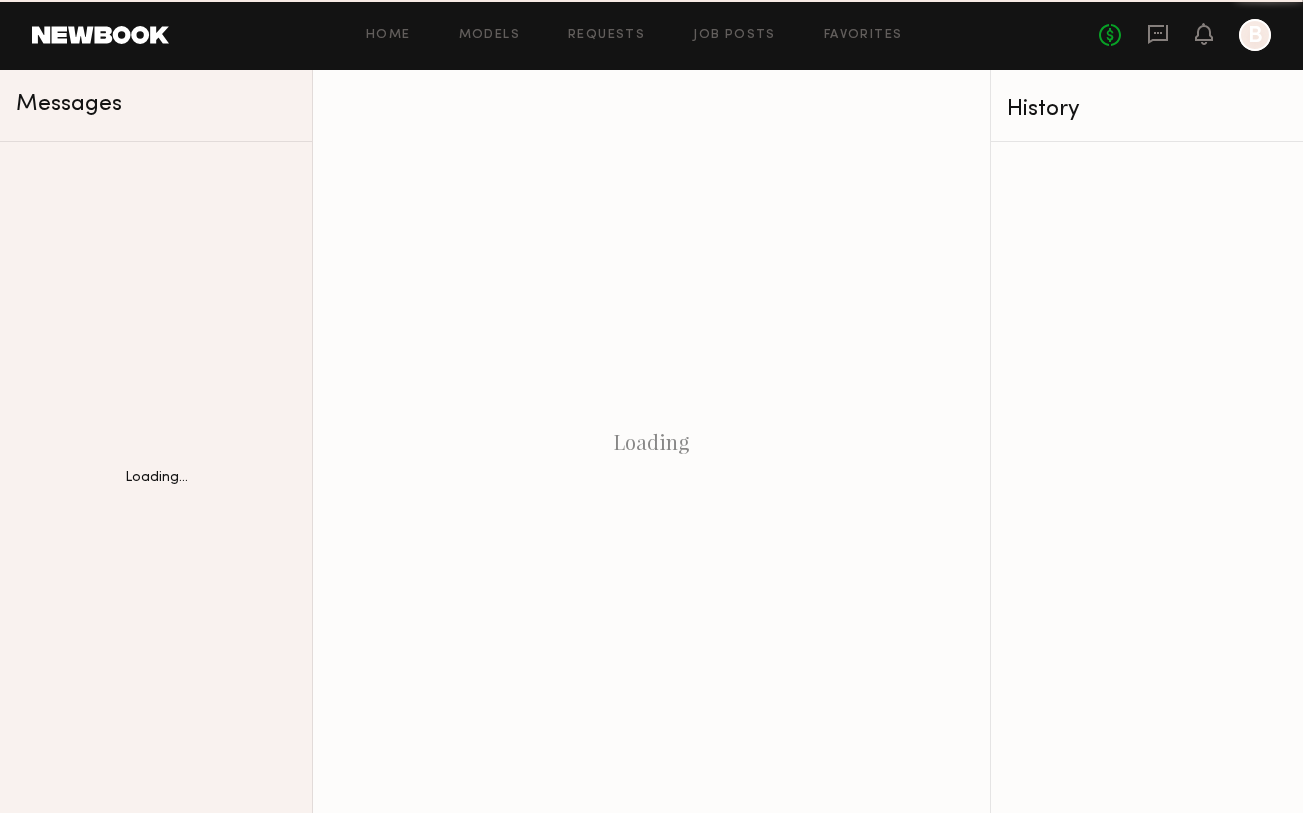 scroll, scrollTop: 0, scrollLeft: 0, axis: both 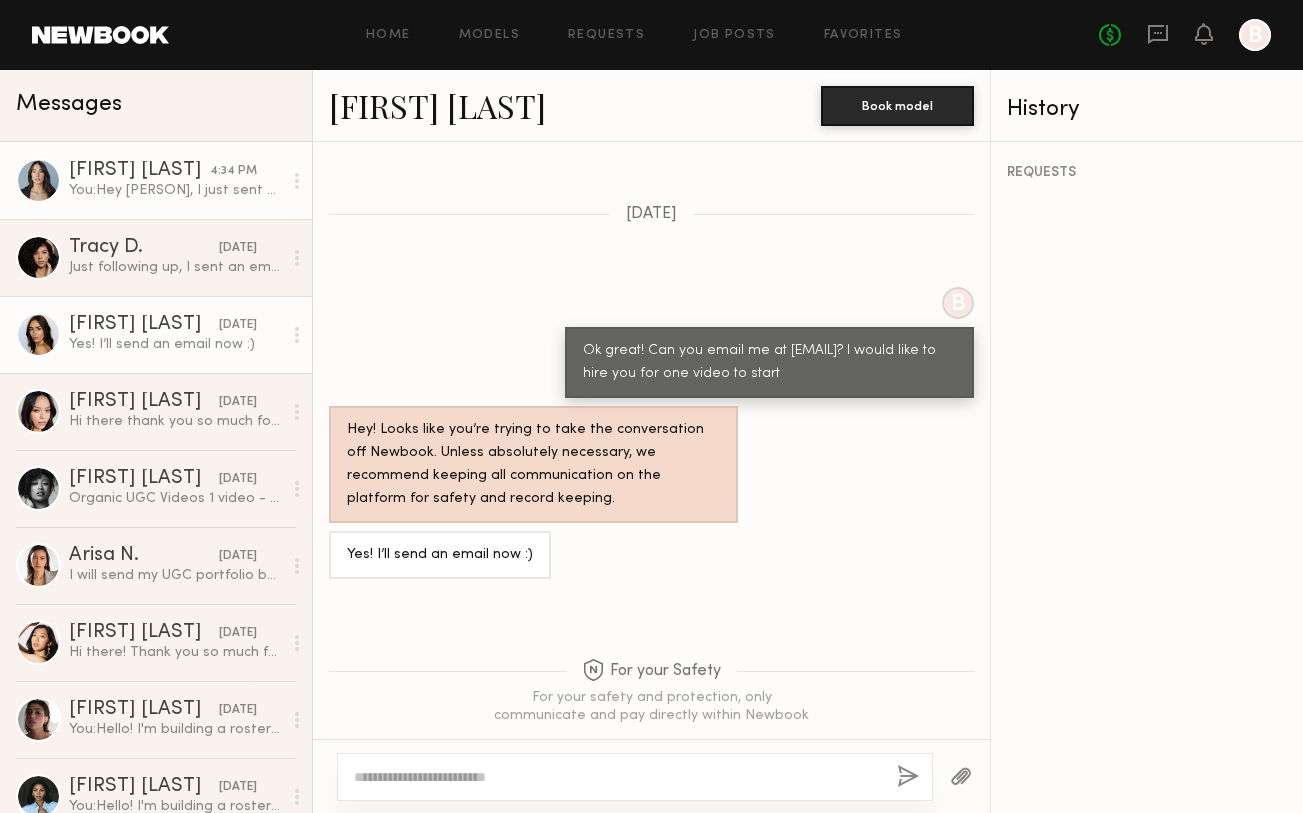 click on "[PERSON] [LAST] [TIME] You:  Hey [PERSON], I just sent you an email. I don't think I ever received that email" 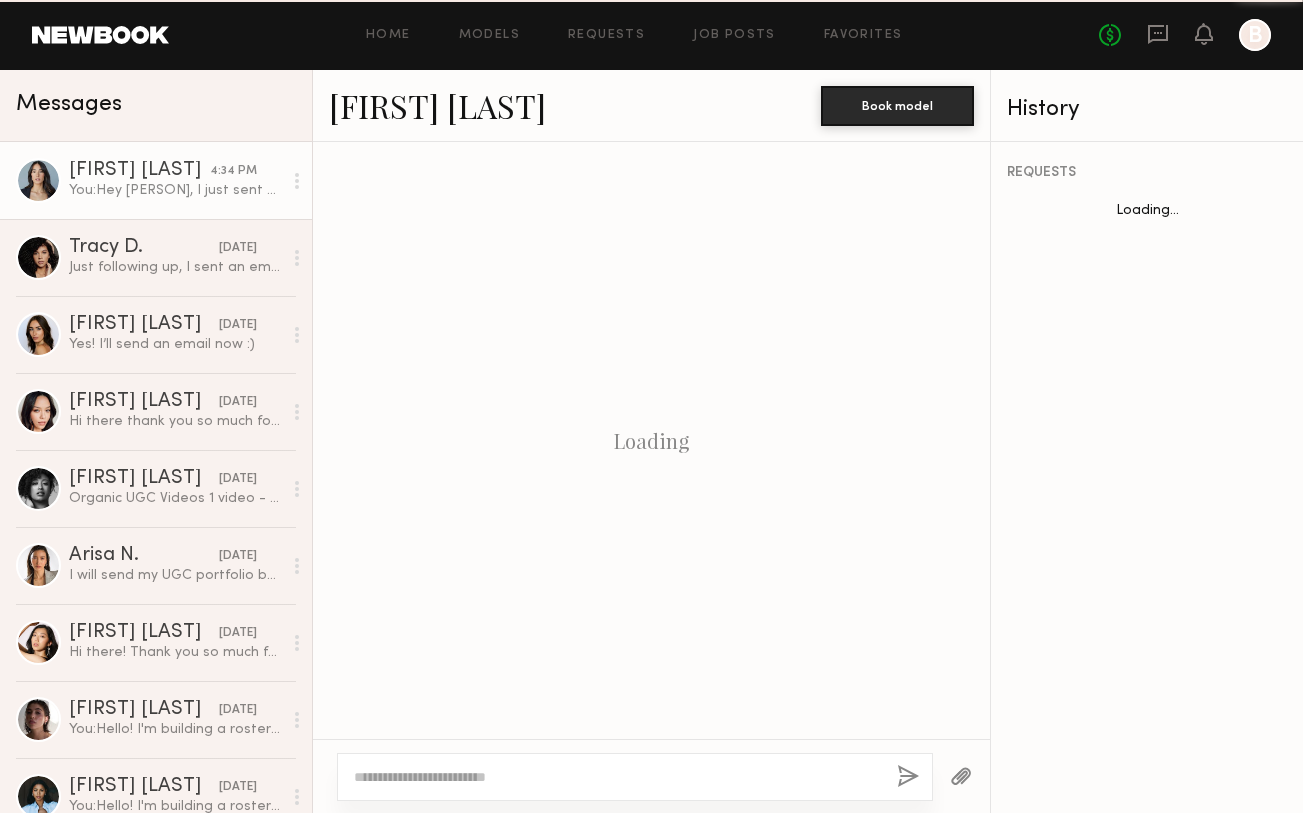 scroll, scrollTop: 2657, scrollLeft: 0, axis: vertical 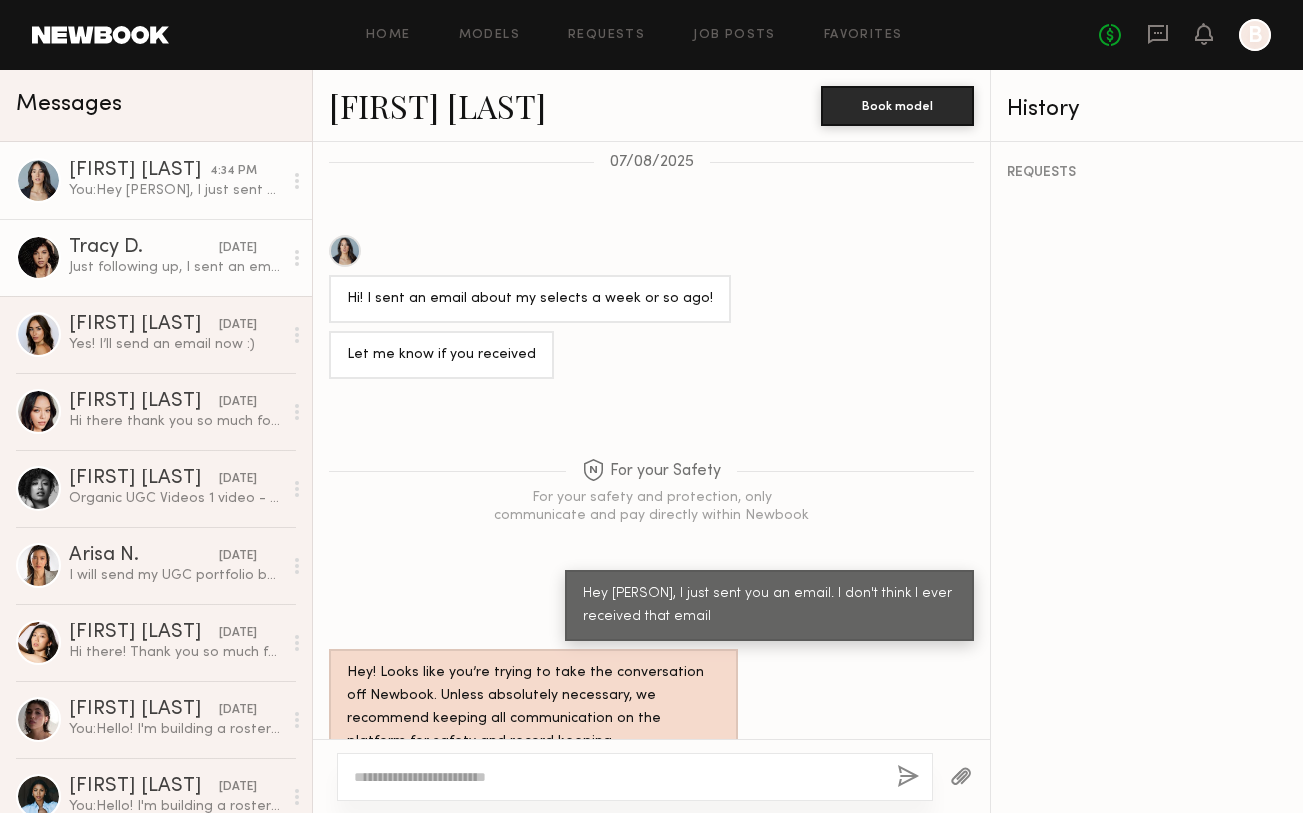 click on "Tracy D." 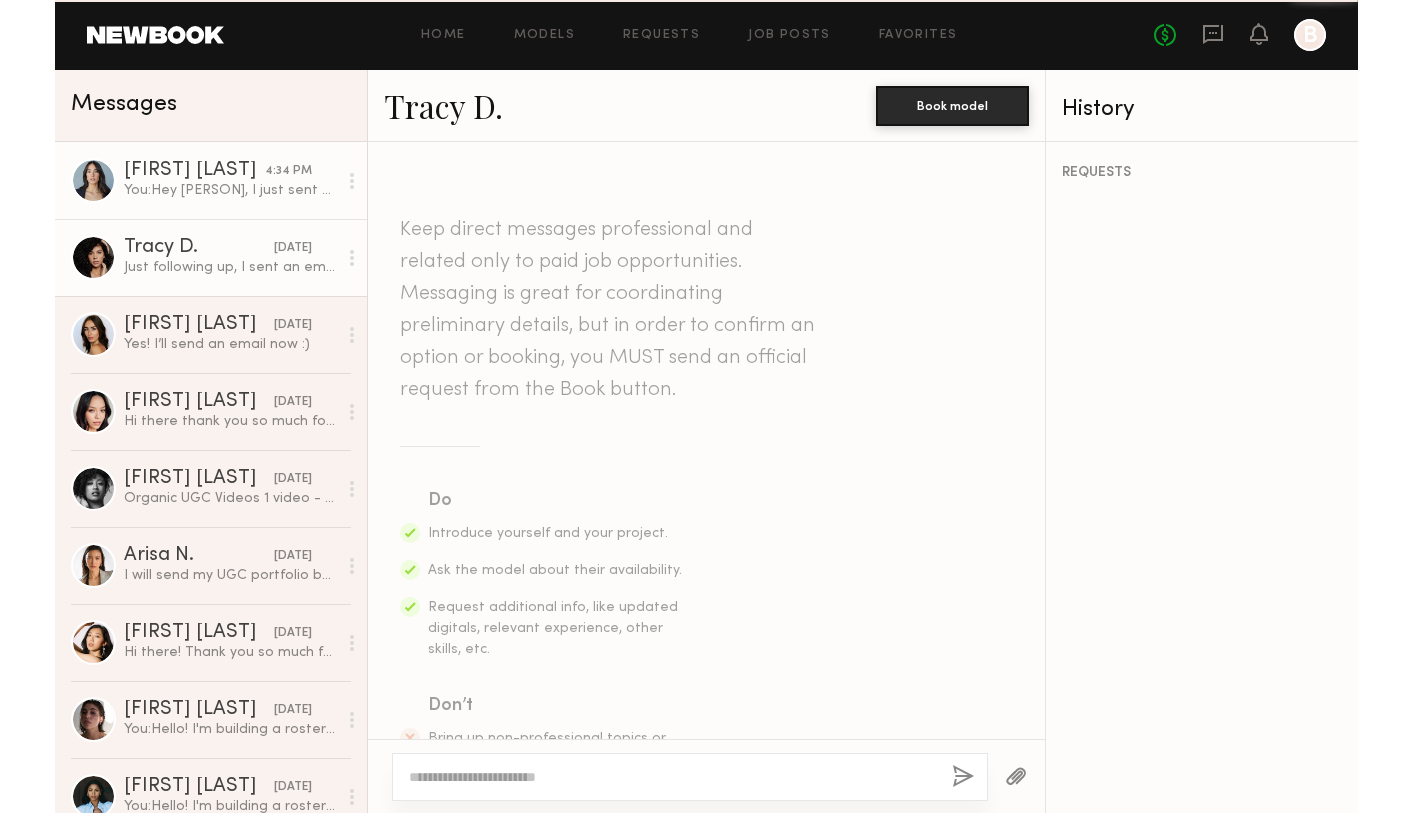 scroll, scrollTop: 2267, scrollLeft: 0, axis: vertical 